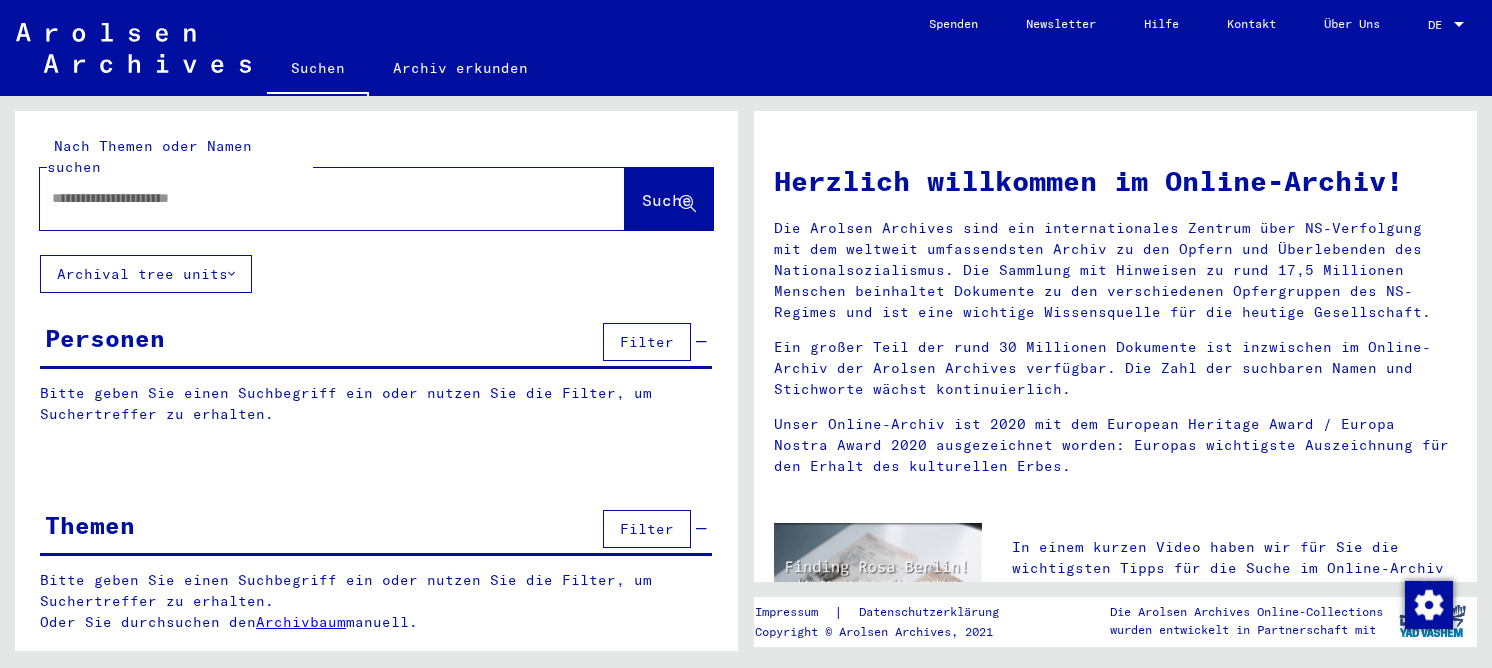 scroll, scrollTop: 0, scrollLeft: 0, axis: both 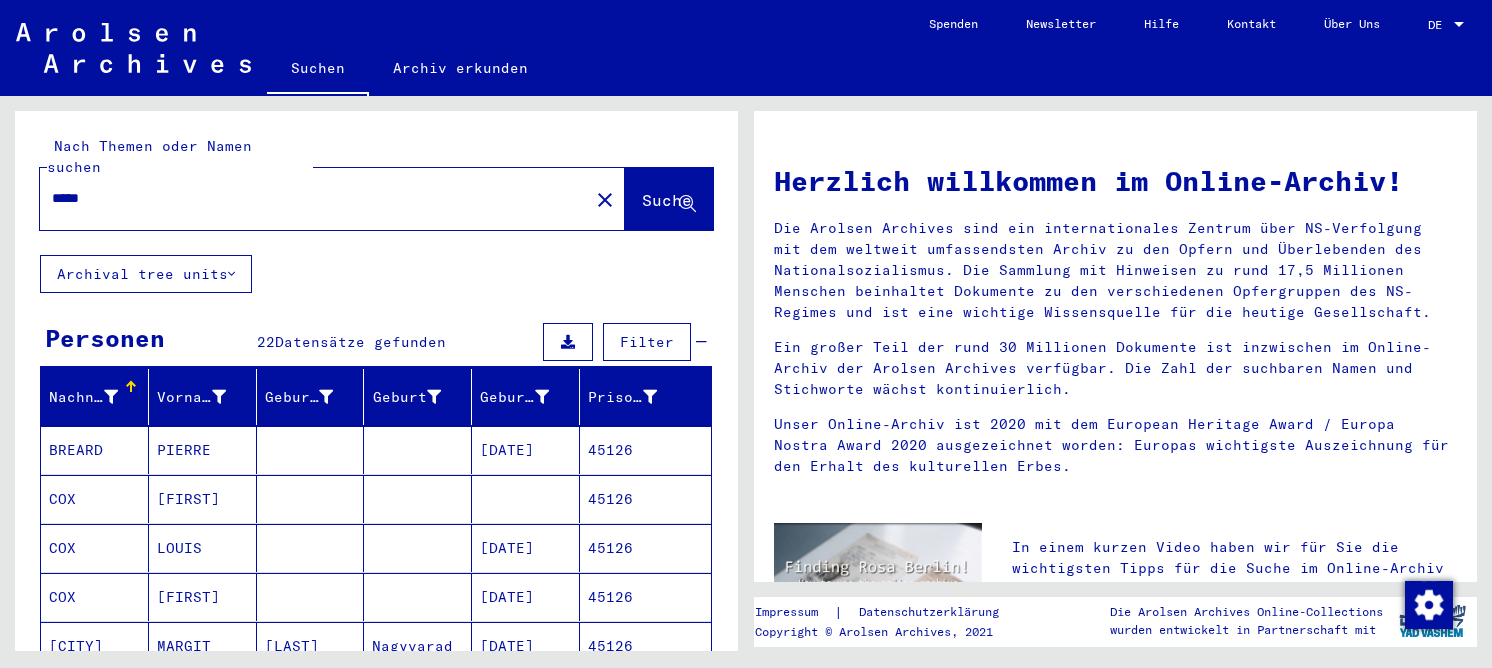 click at bounding box center (311, 597) 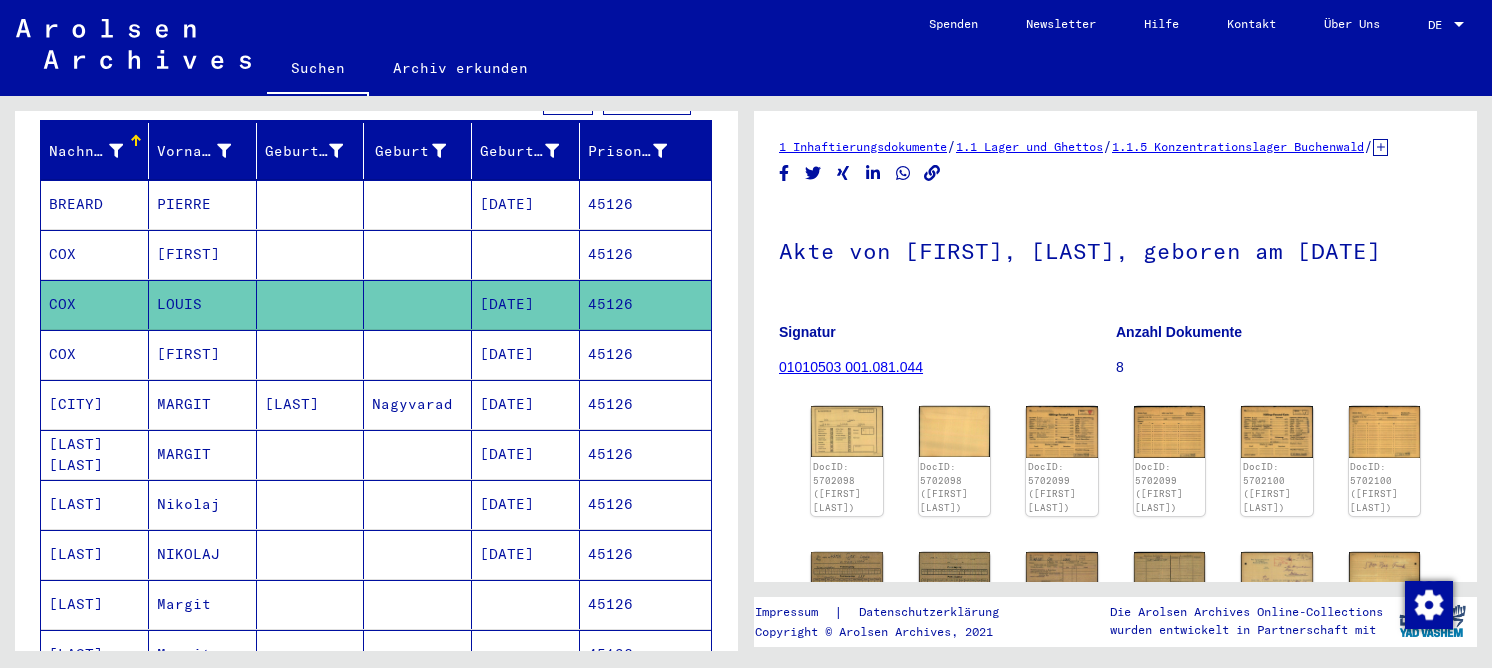 scroll, scrollTop: 300, scrollLeft: 0, axis: vertical 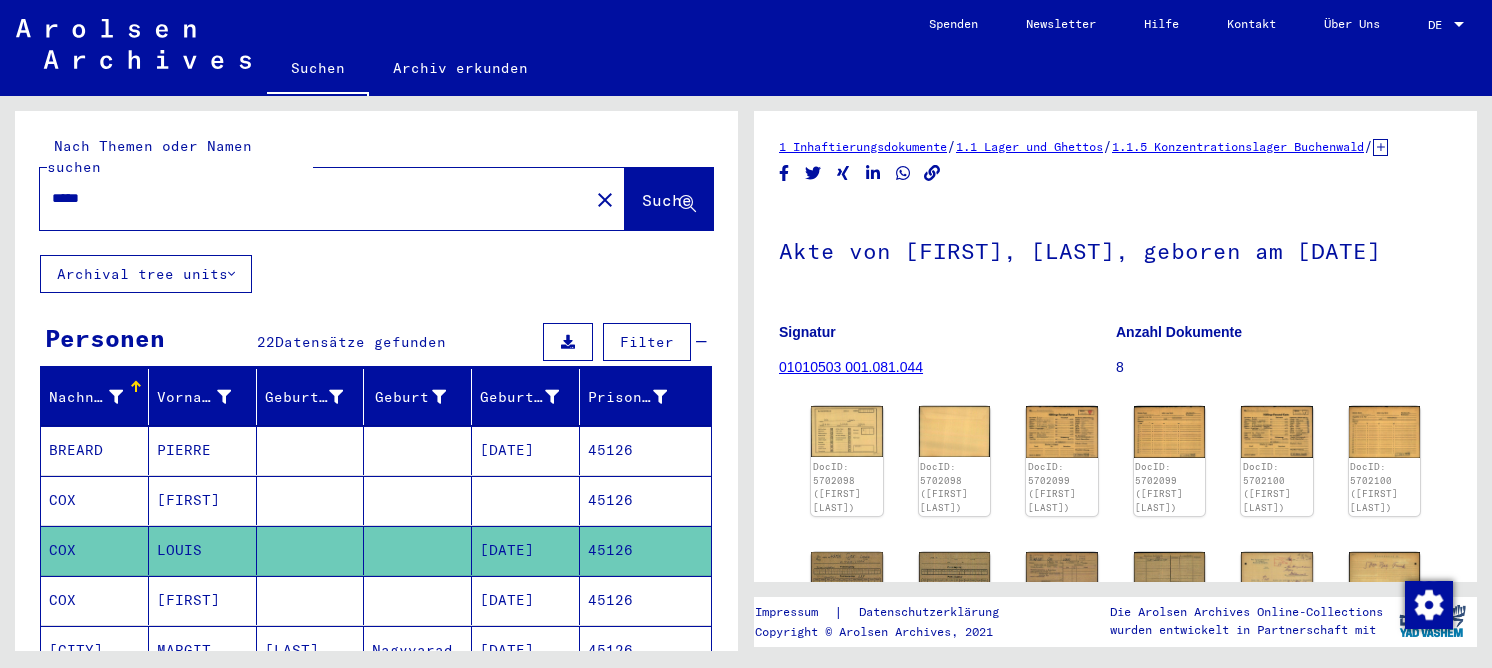 click on "*****" at bounding box center [314, 198] 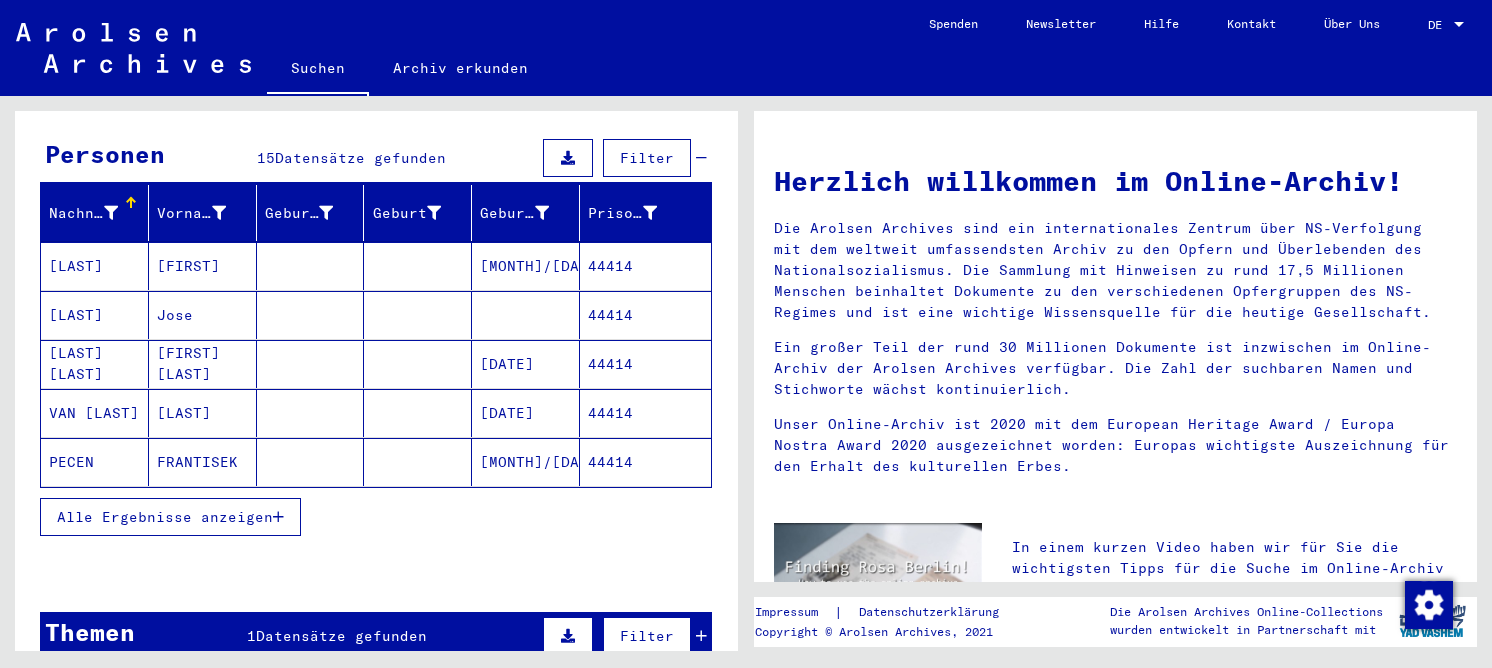 scroll, scrollTop: 200, scrollLeft: 0, axis: vertical 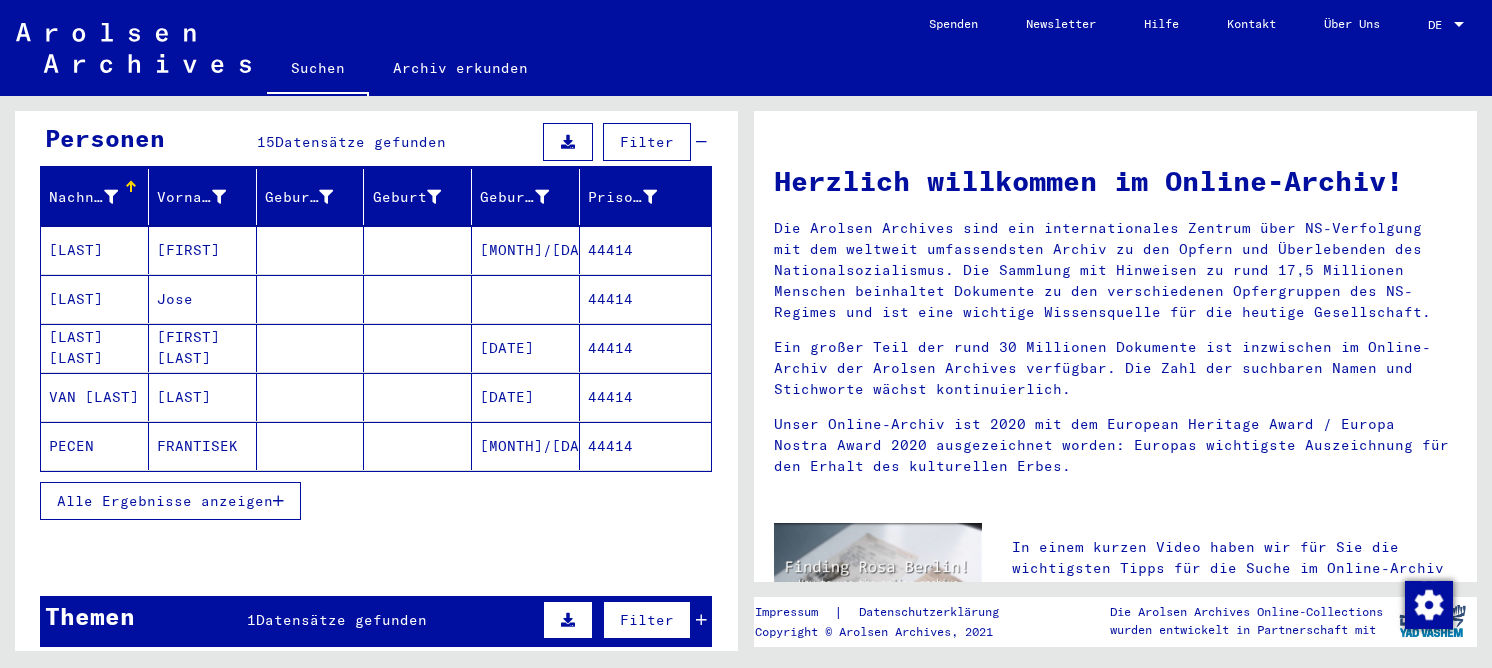 click on "Alle Ergebnisse anzeigen" at bounding box center [170, 501] 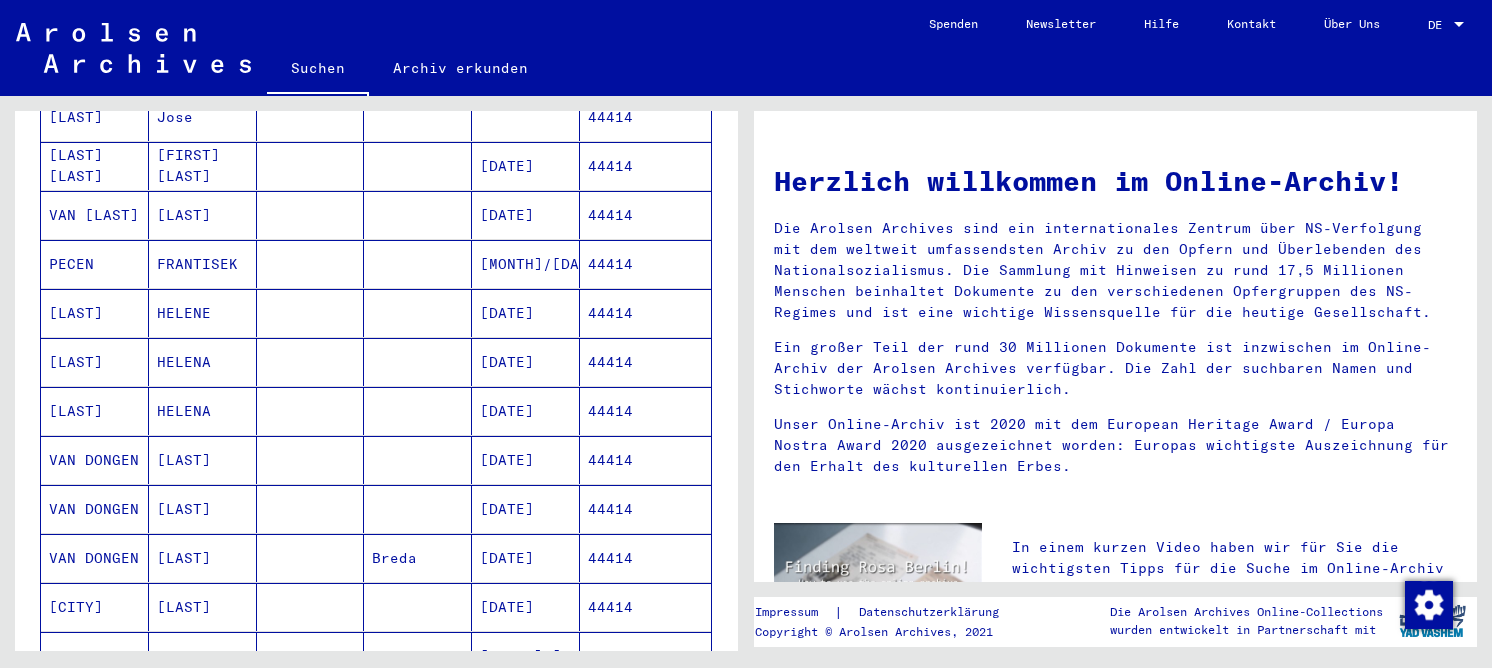 scroll, scrollTop: 0, scrollLeft: 0, axis: both 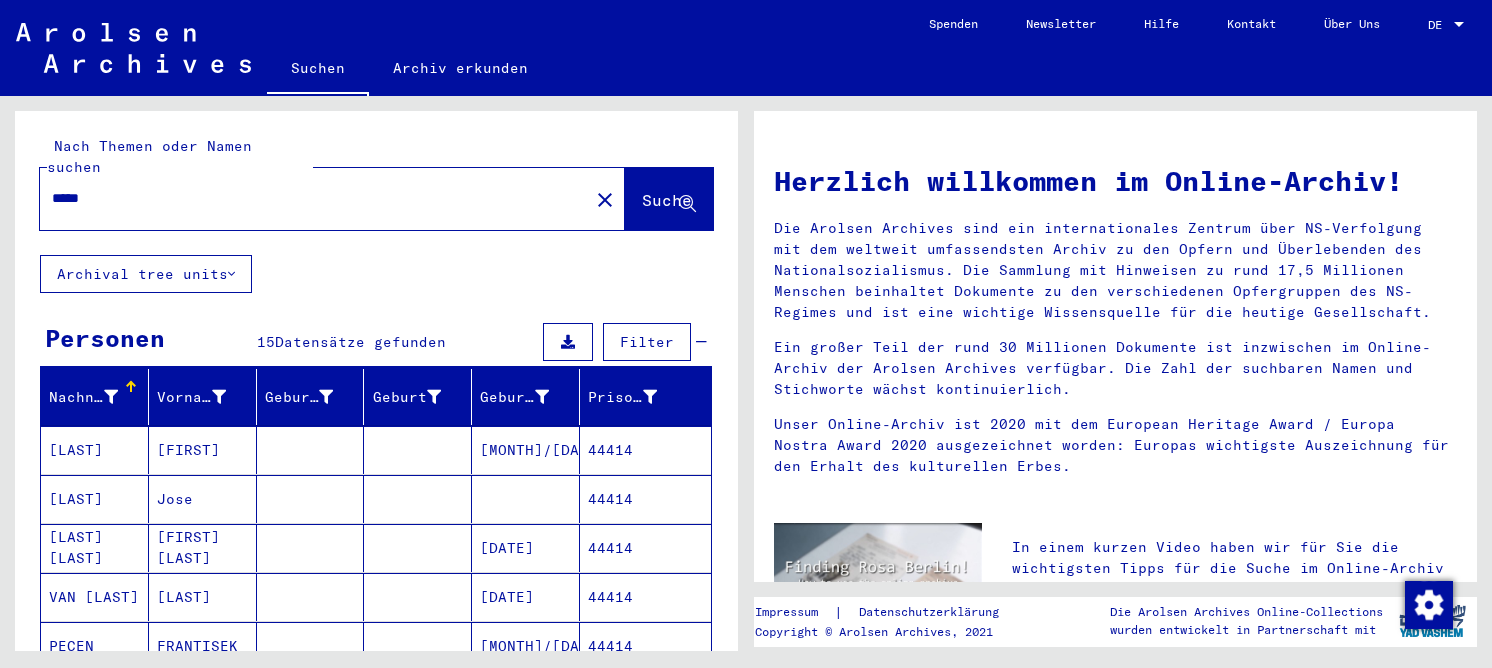 drag, startPoint x: 130, startPoint y: 179, endPoint x: 28, endPoint y: 186, distance: 102.239914 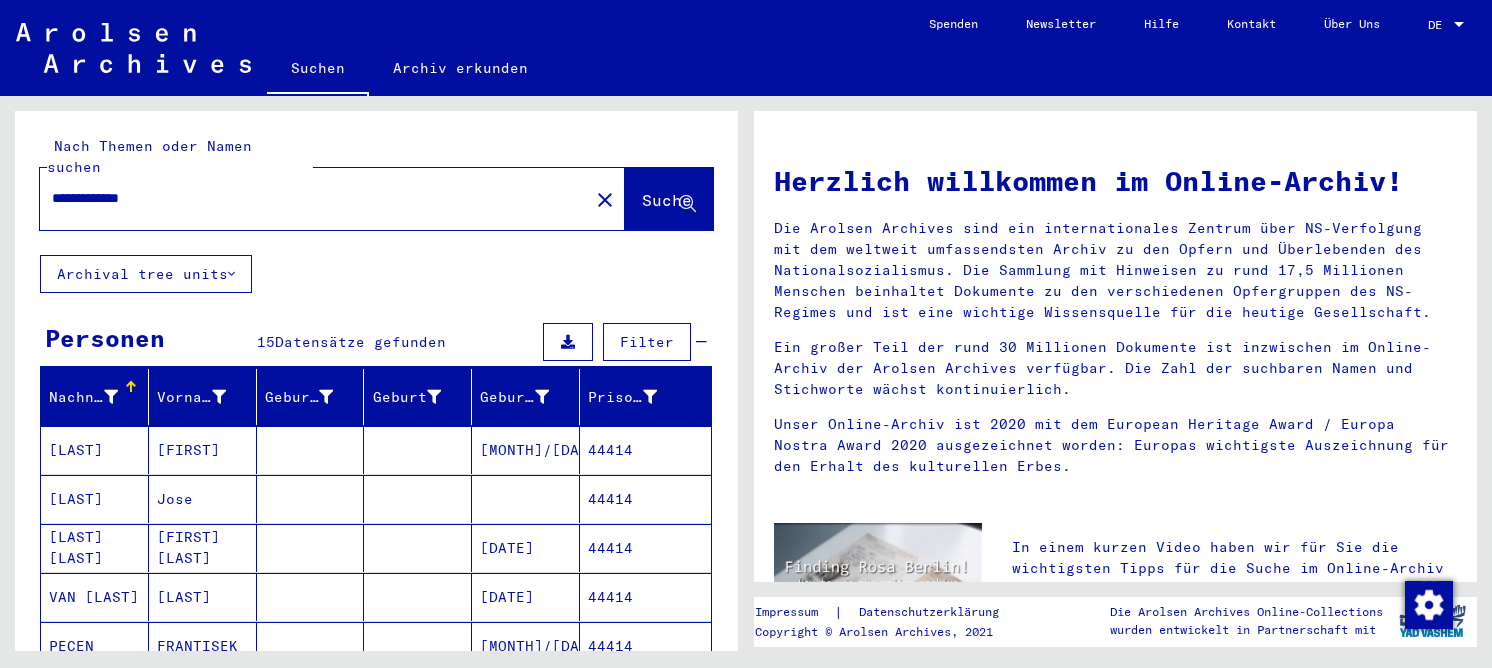 type on "**********" 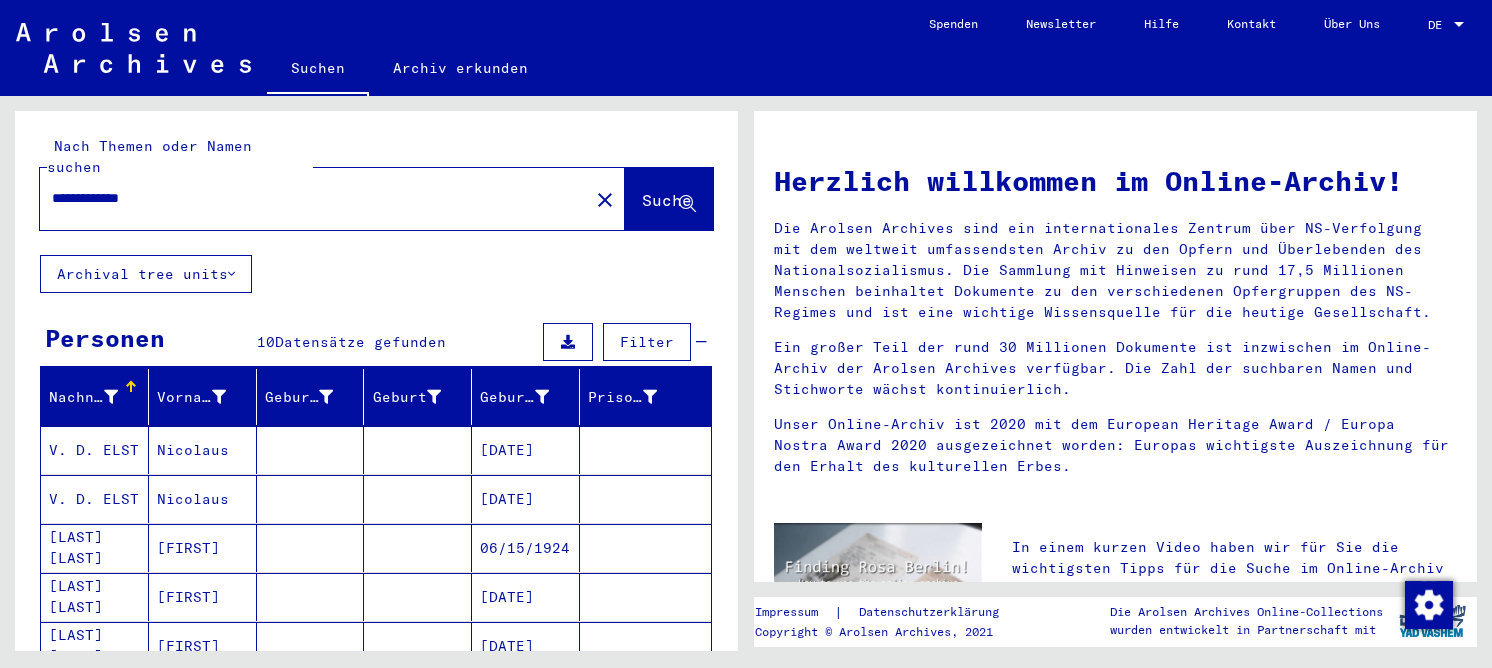 click at bounding box center (311, 499) 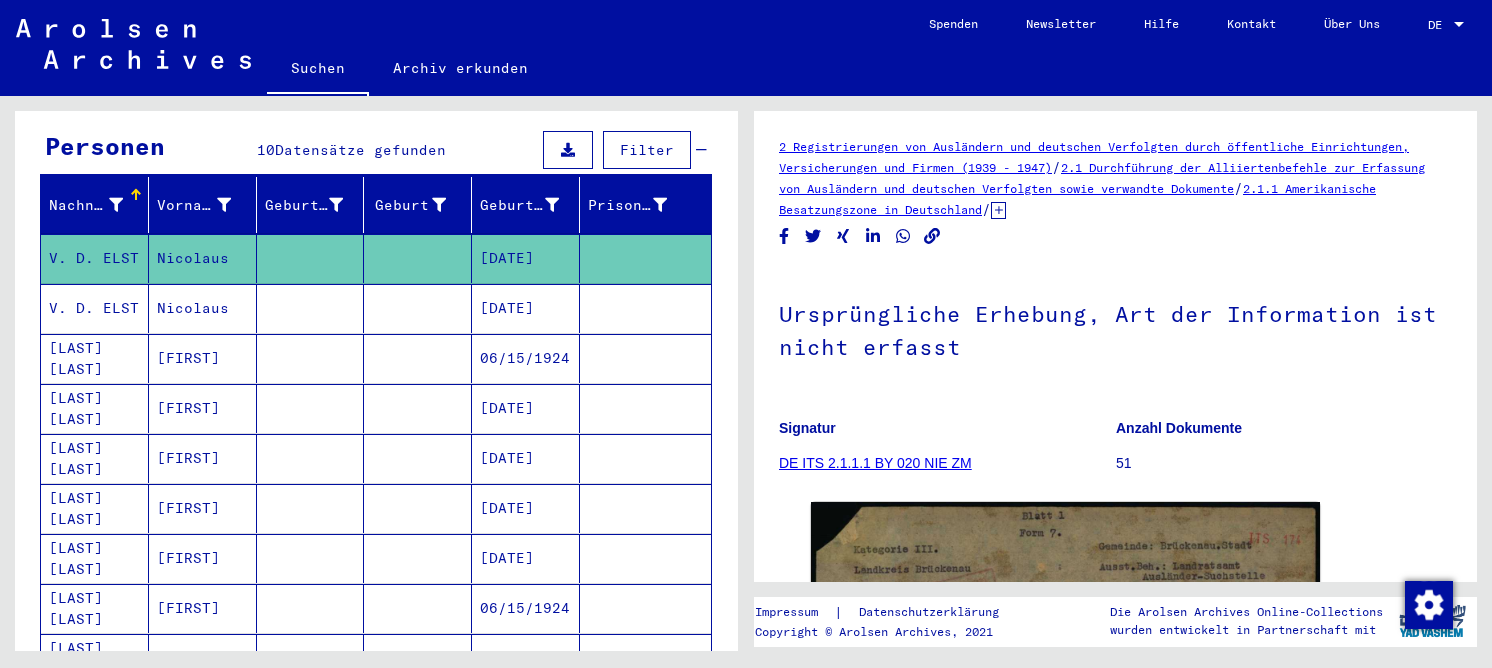 scroll, scrollTop: 200, scrollLeft: 0, axis: vertical 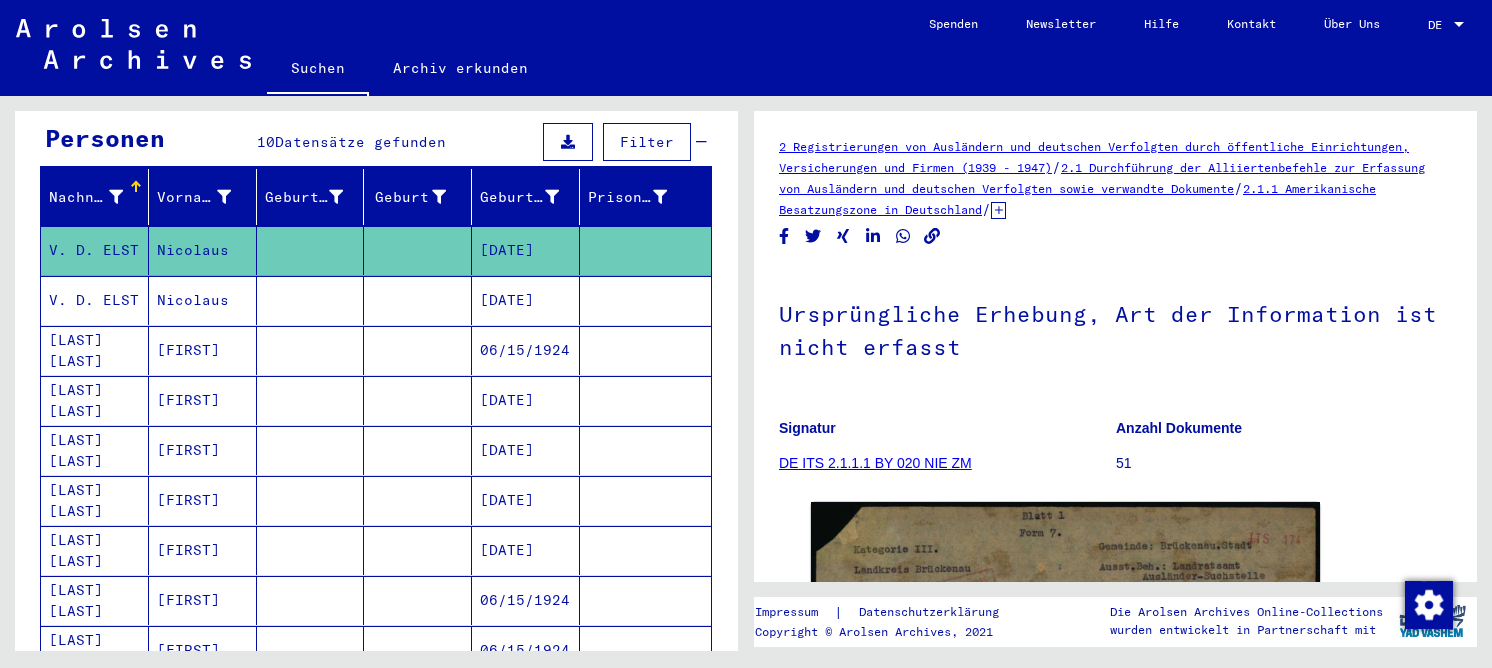 click at bounding box center (418, 450) 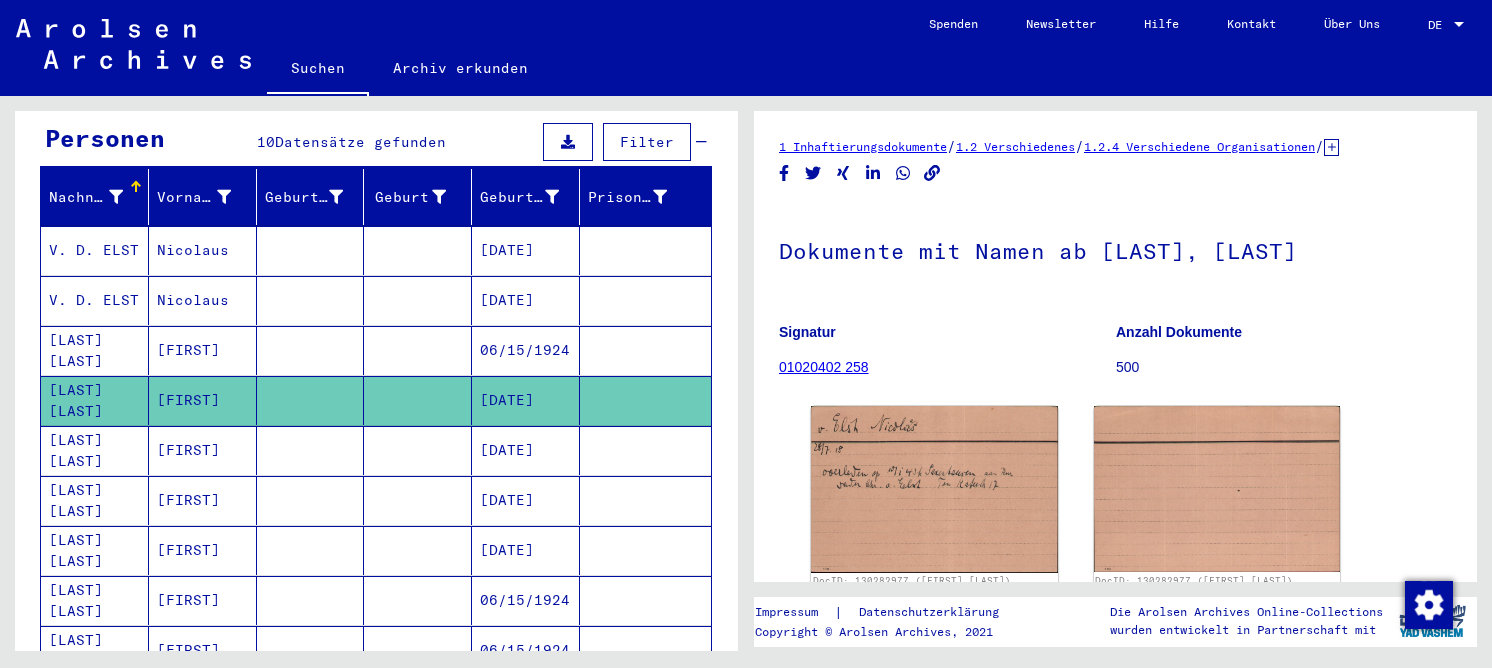 scroll, scrollTop: 0, scrollLeft: 0, axis: both 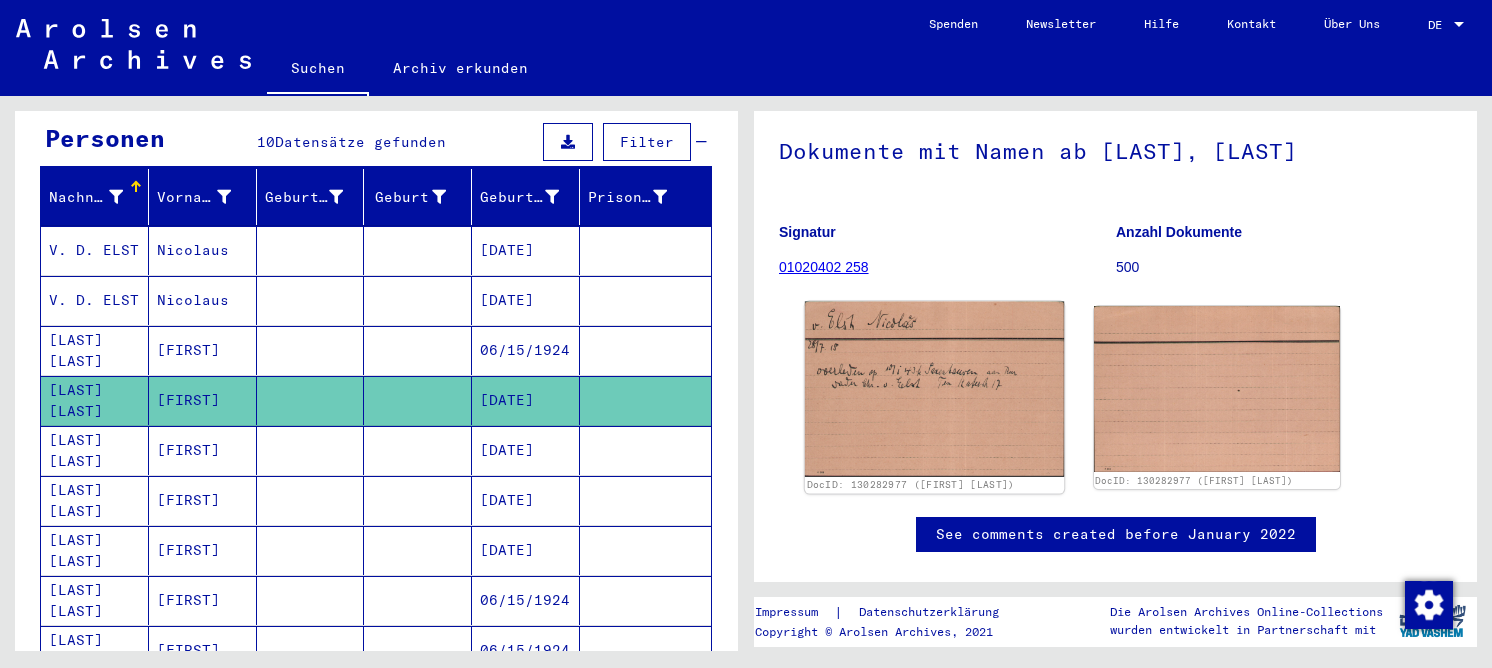 click 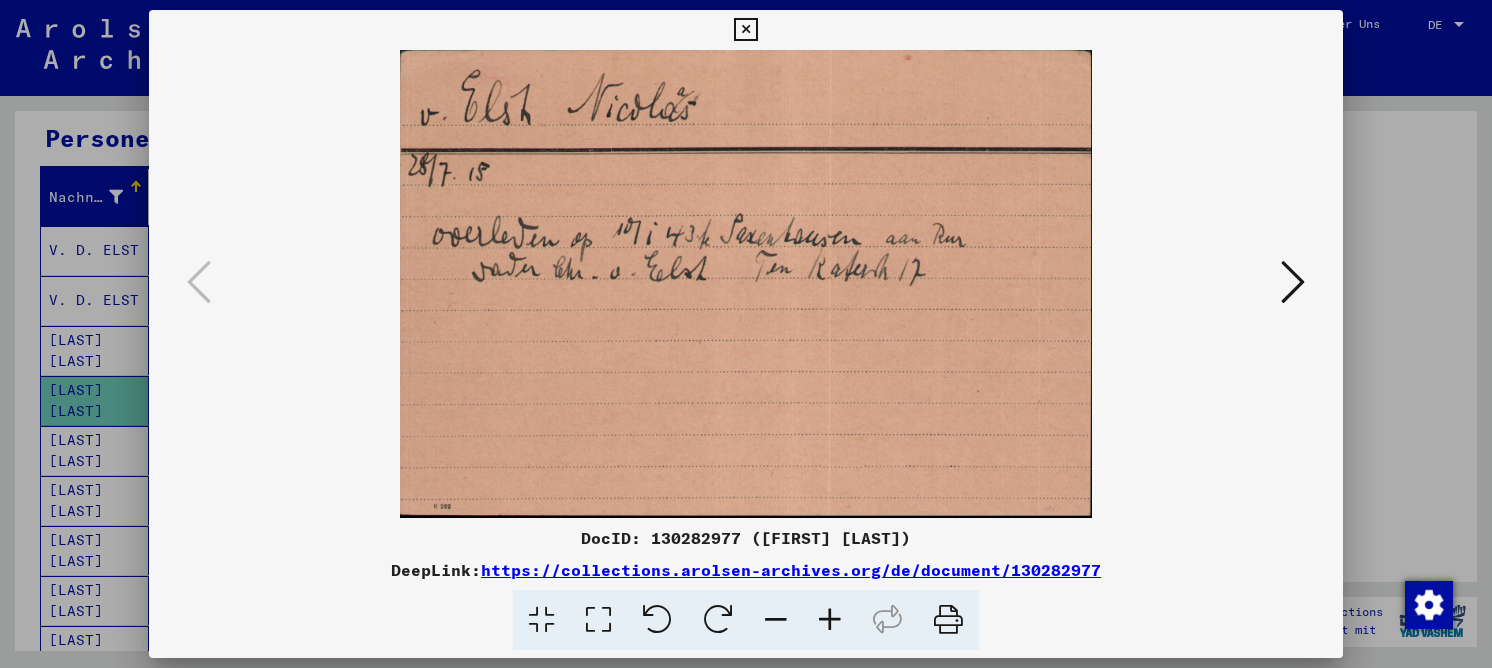 type 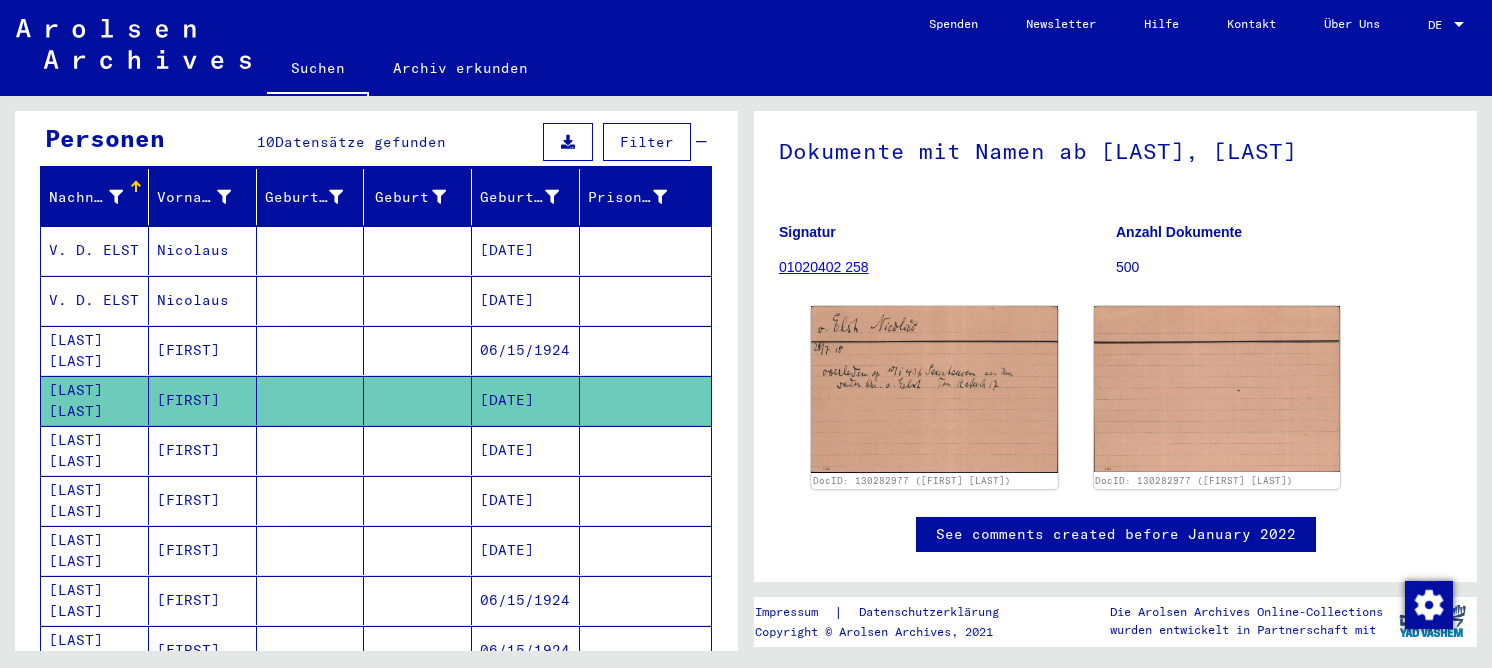 click at bounding box center [311, 500] 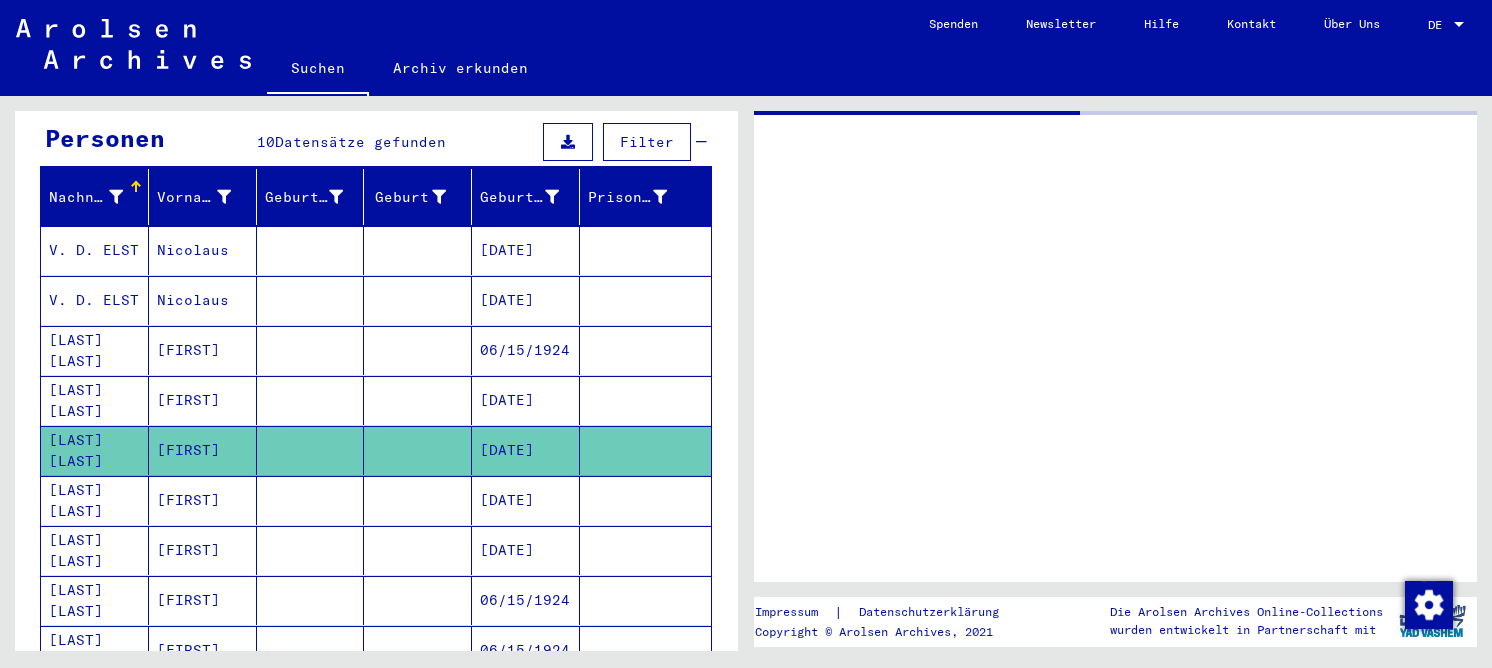 scroll, scrollTop: 0, scrollLeft: 0, axis: both 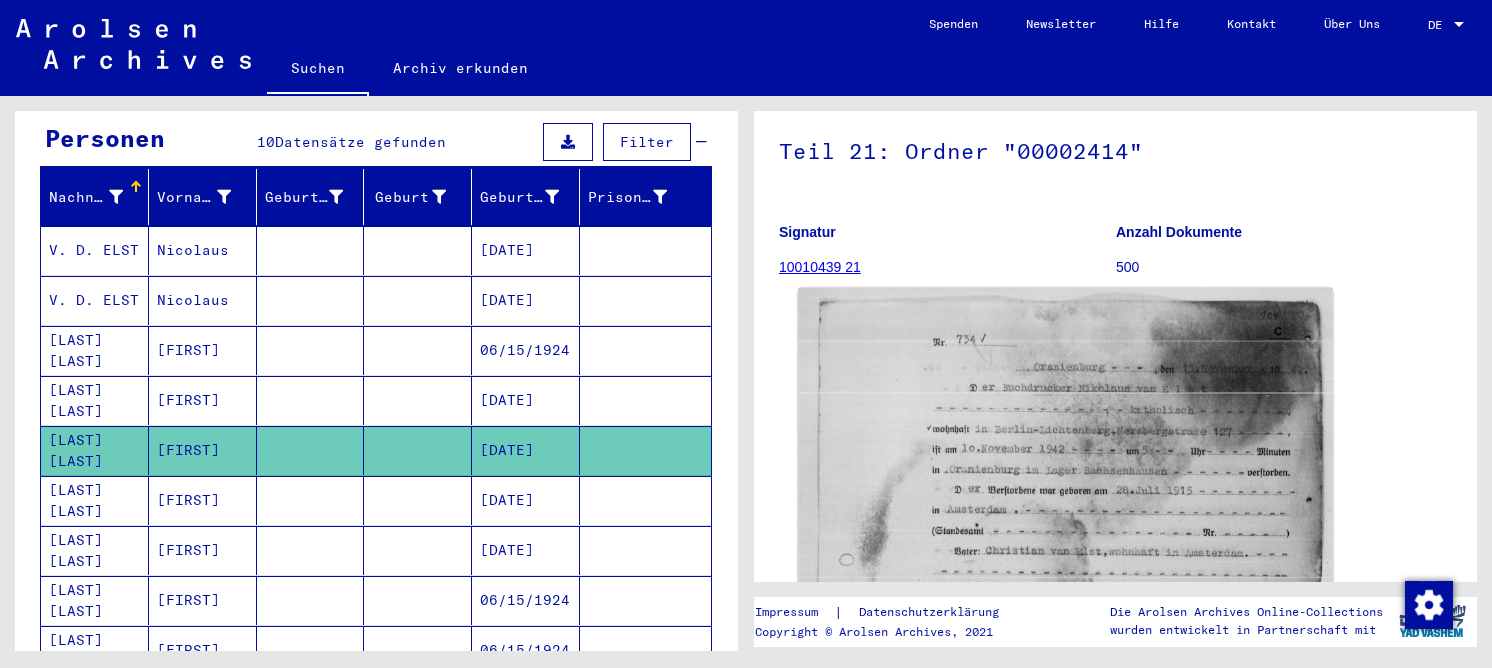 click 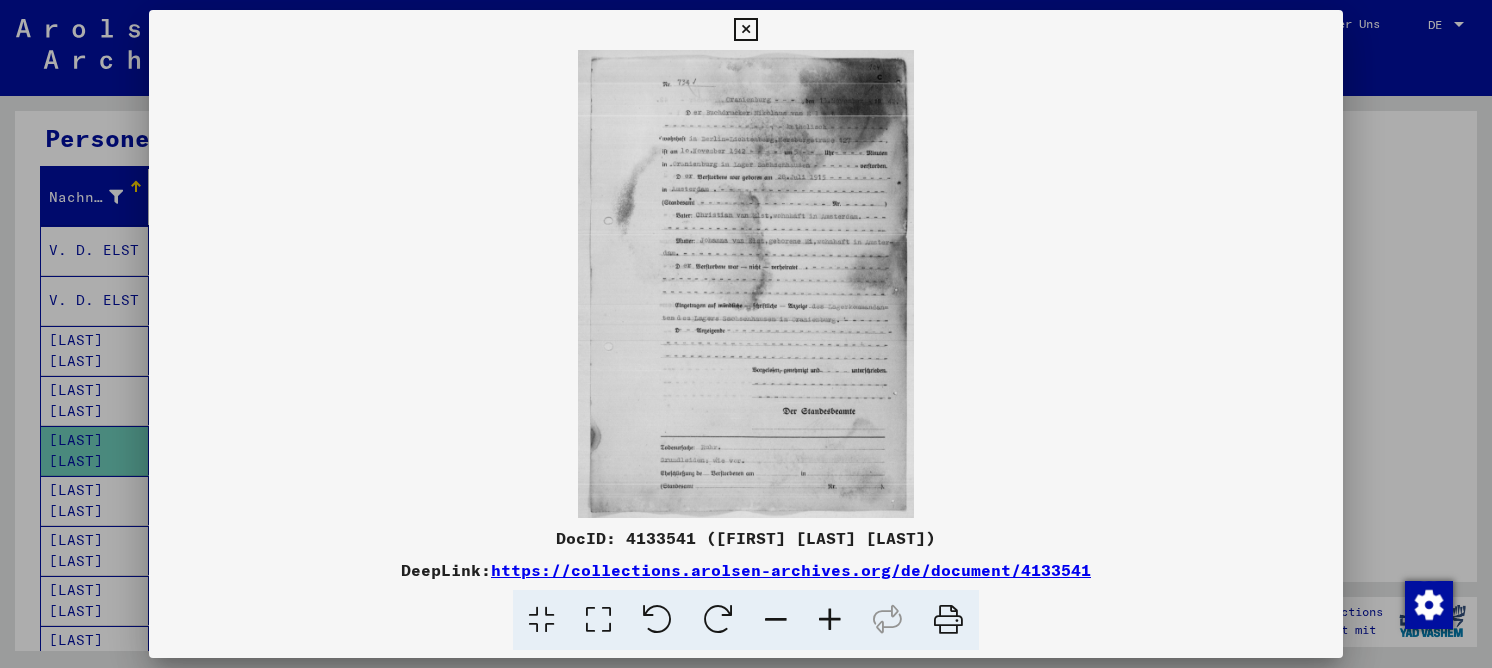 click at bounding box center (657, 620) 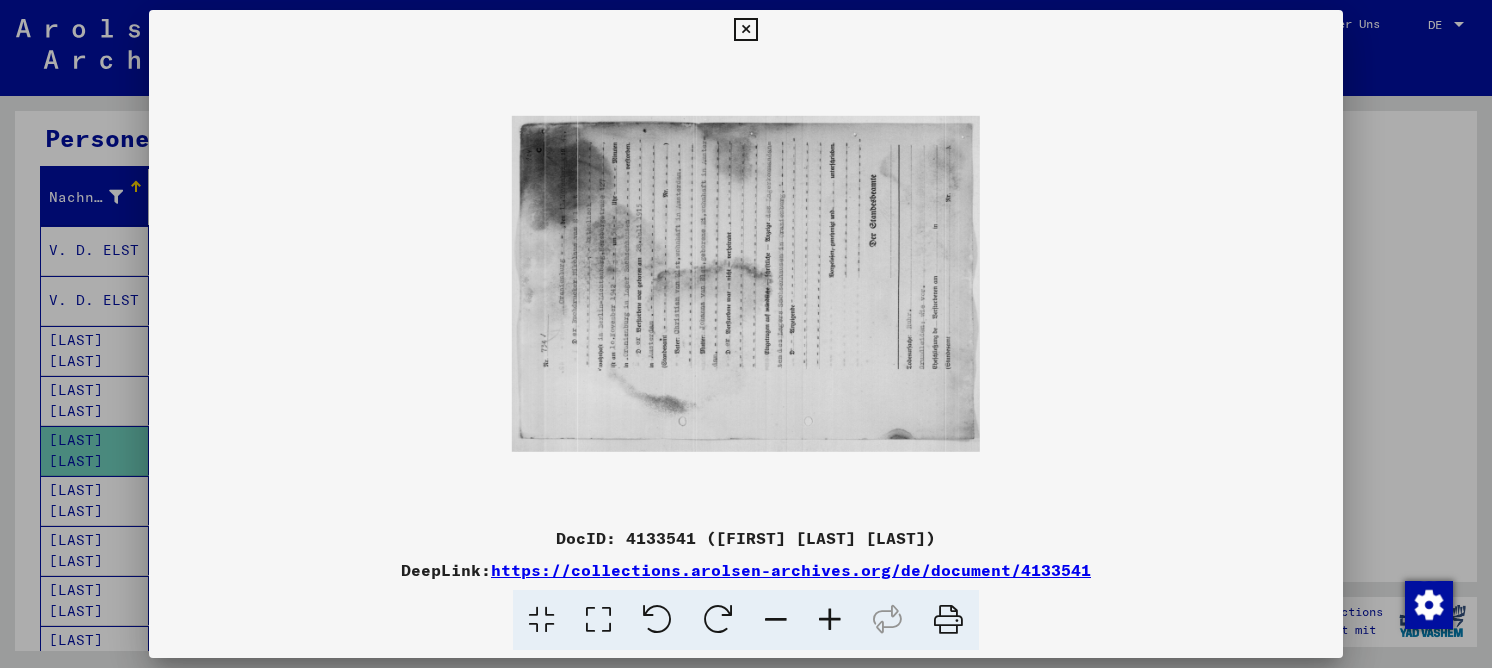 click at bounding box center (718, 620) 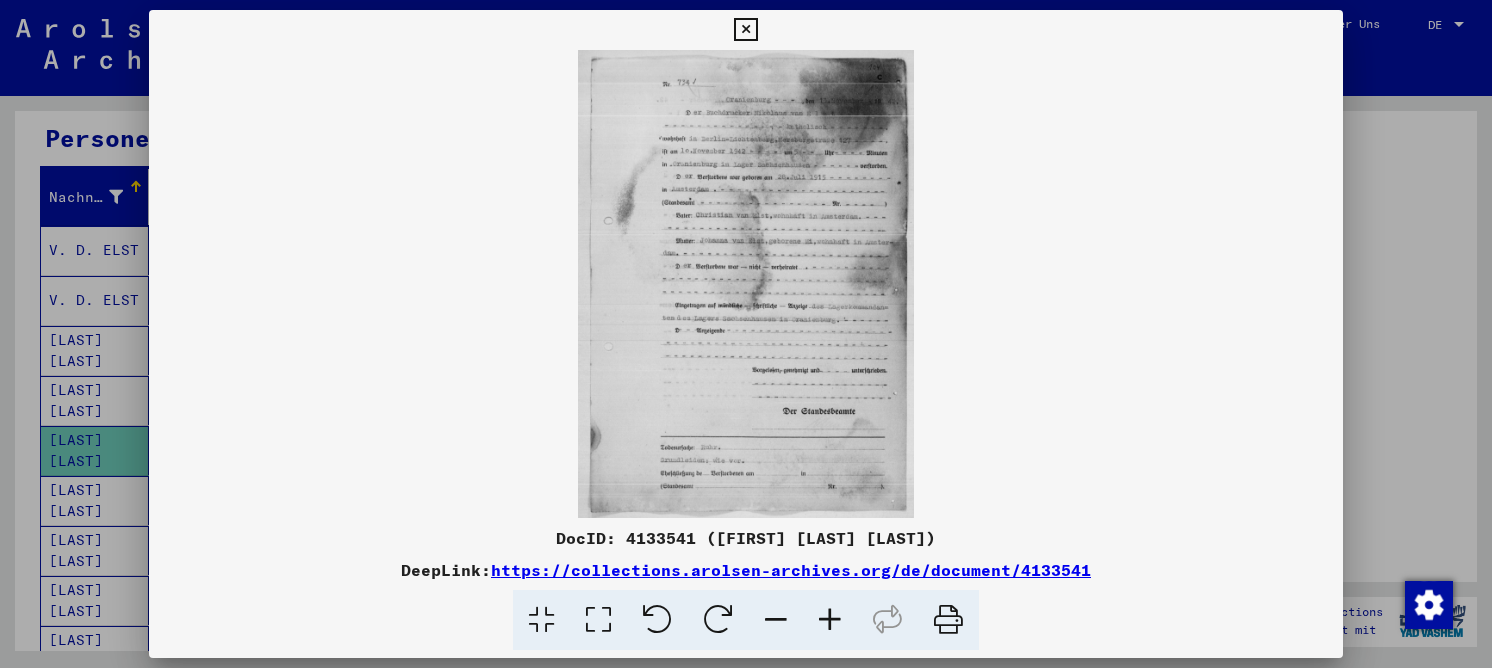 click at bounding box center [598, 620] 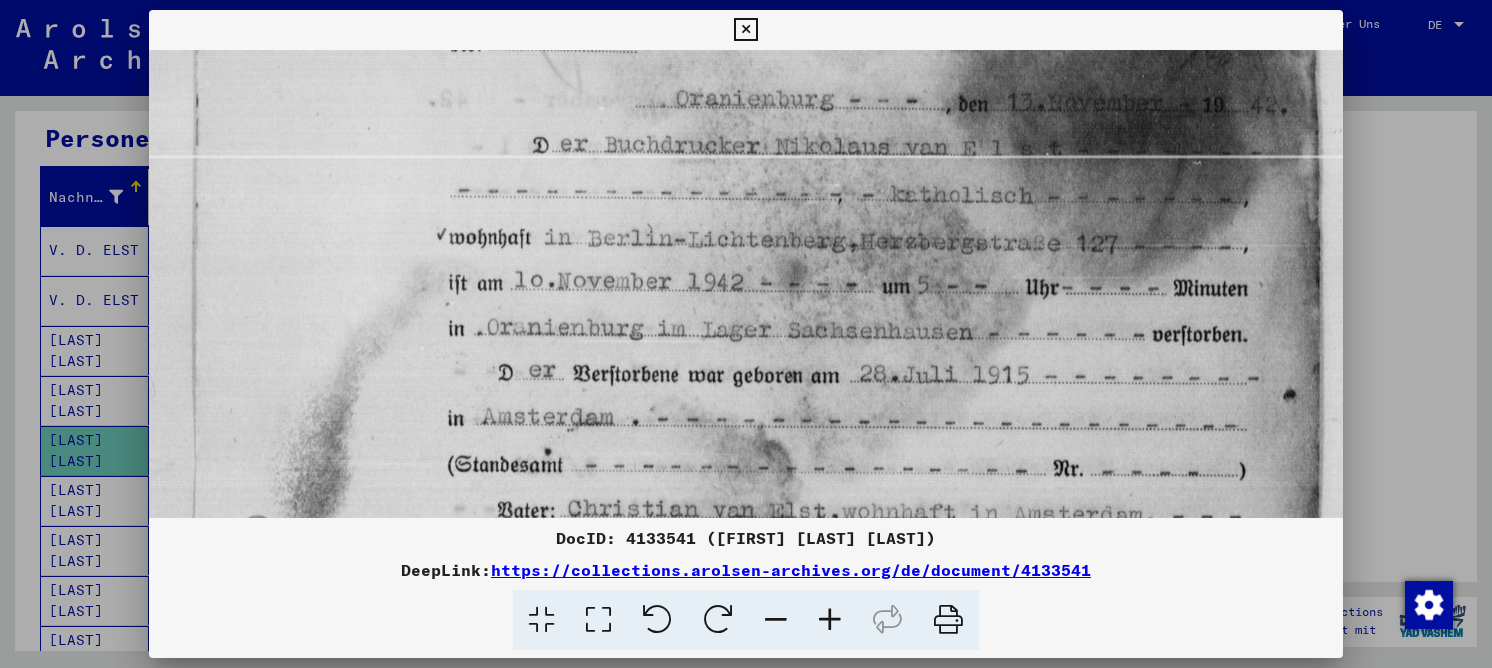 drag, startPoint x: 690, startPoint y: 390, endPoint x: 683, endPoint y: 262, distance: 128.19127 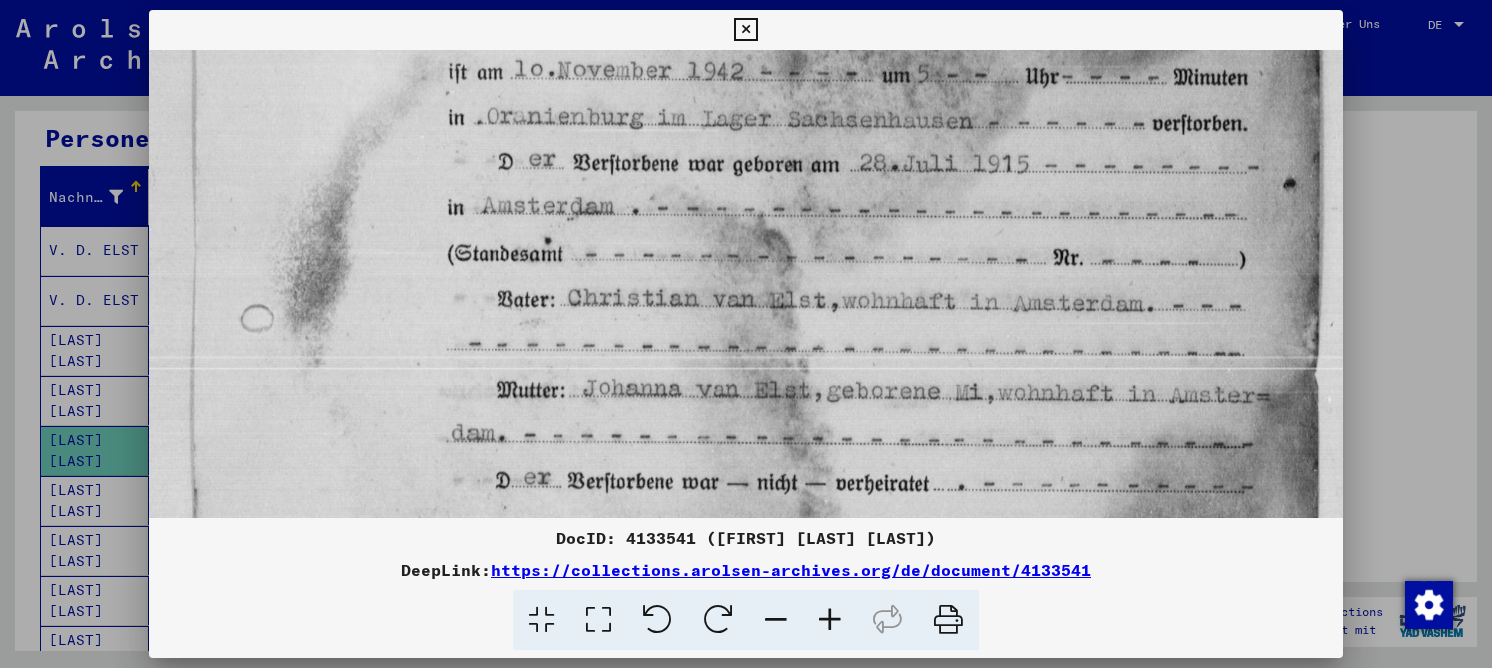 drag, startPoint x: 645, startPoint y: 380, endPoint x: 661, endPoint y: 169, distance: 211.60576 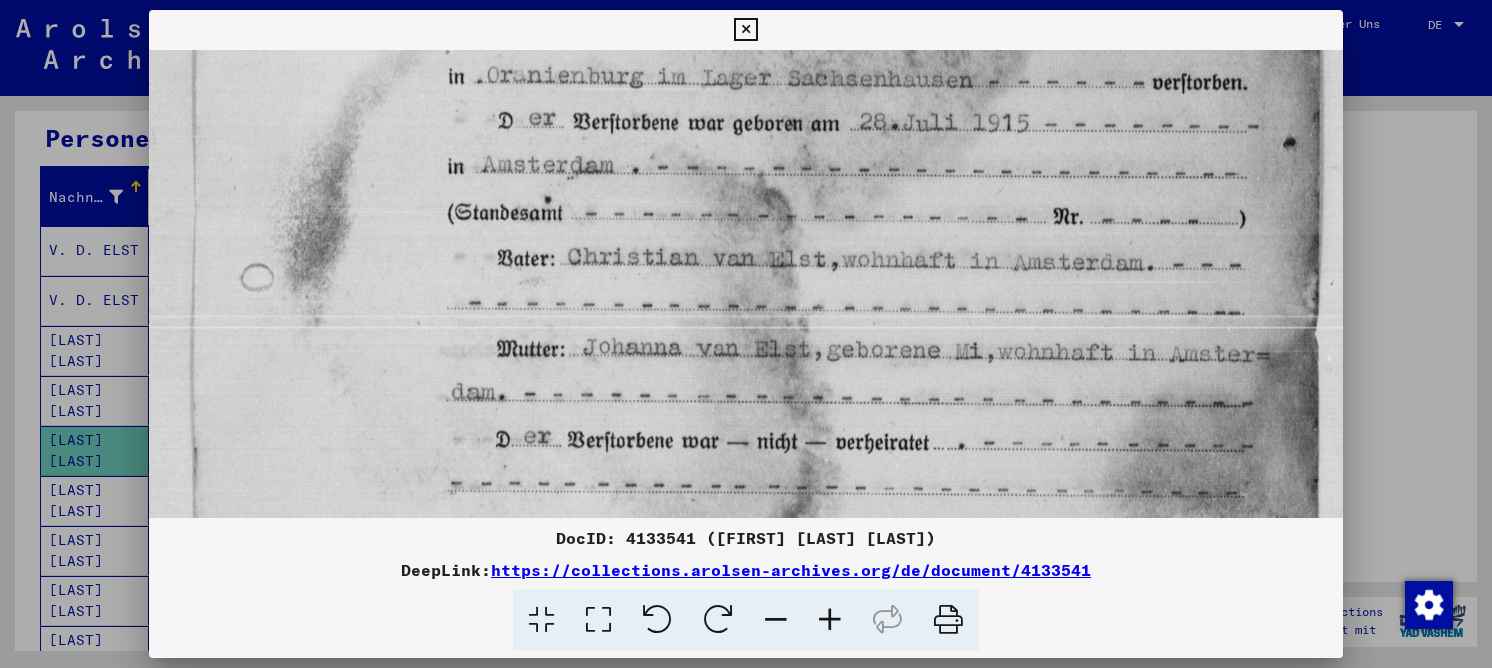 drag, startPoint x: 657, startPoint y: 305, endPoint x: 660, endPoint y: 264, distance: 41.109608 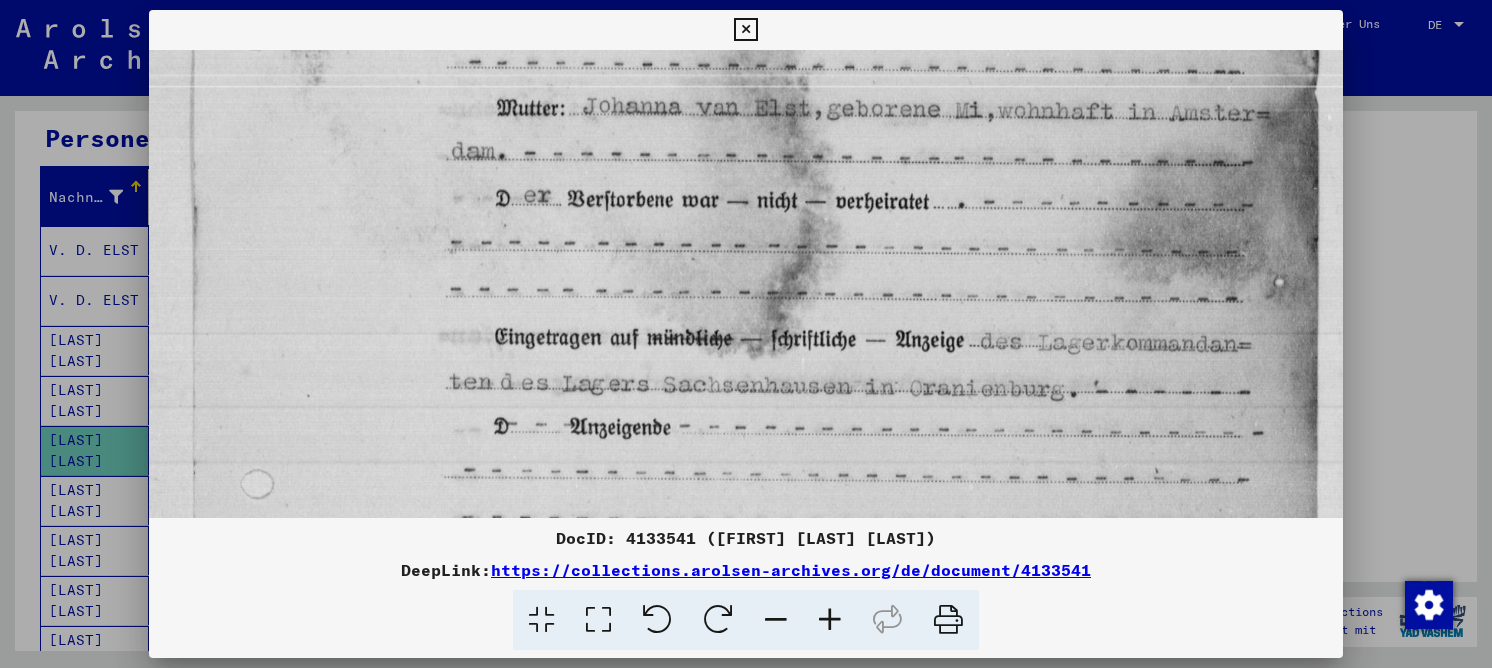 drag, startPoint x: 638, startPoint y: 355, endPoint x: 705, endPoint y: 114, distance: 250.13995 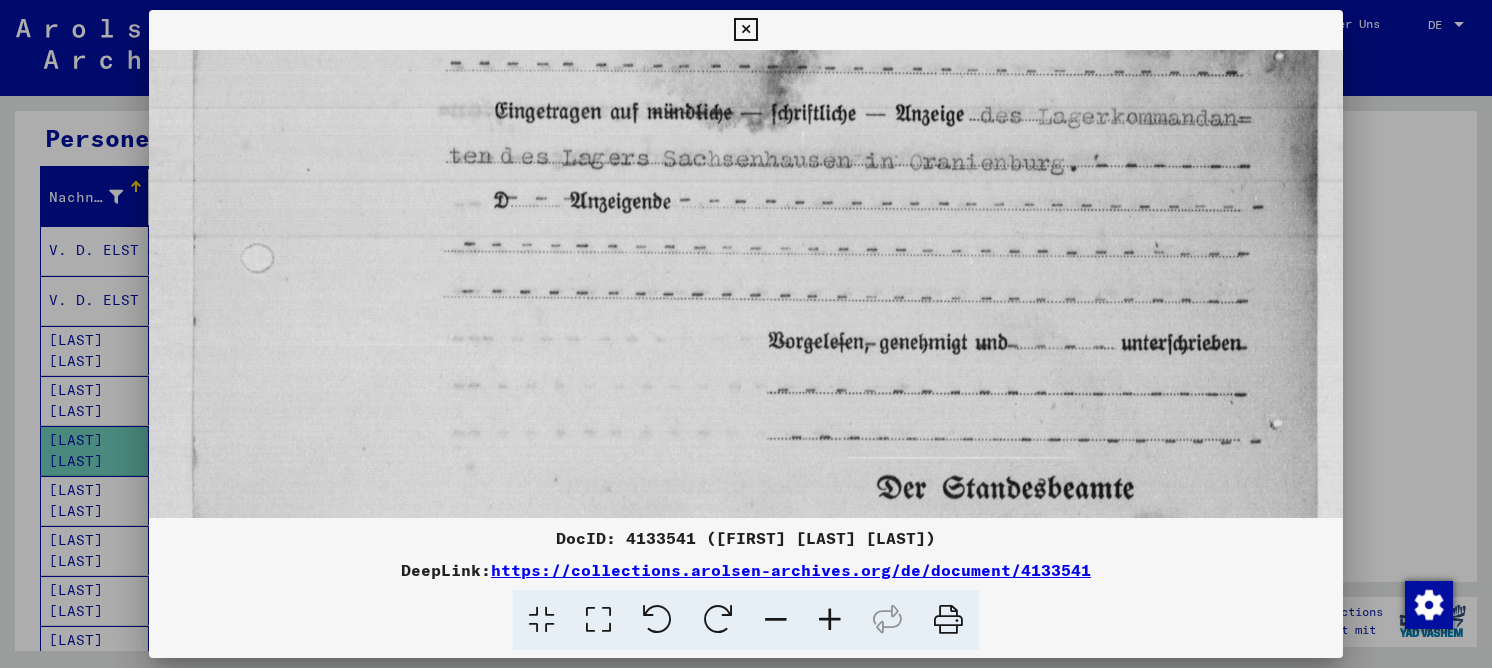 drag, startPoint x: 709, startPoint y: 338, endPoint x: 708, endPoint y: 125, distance: 213.00235 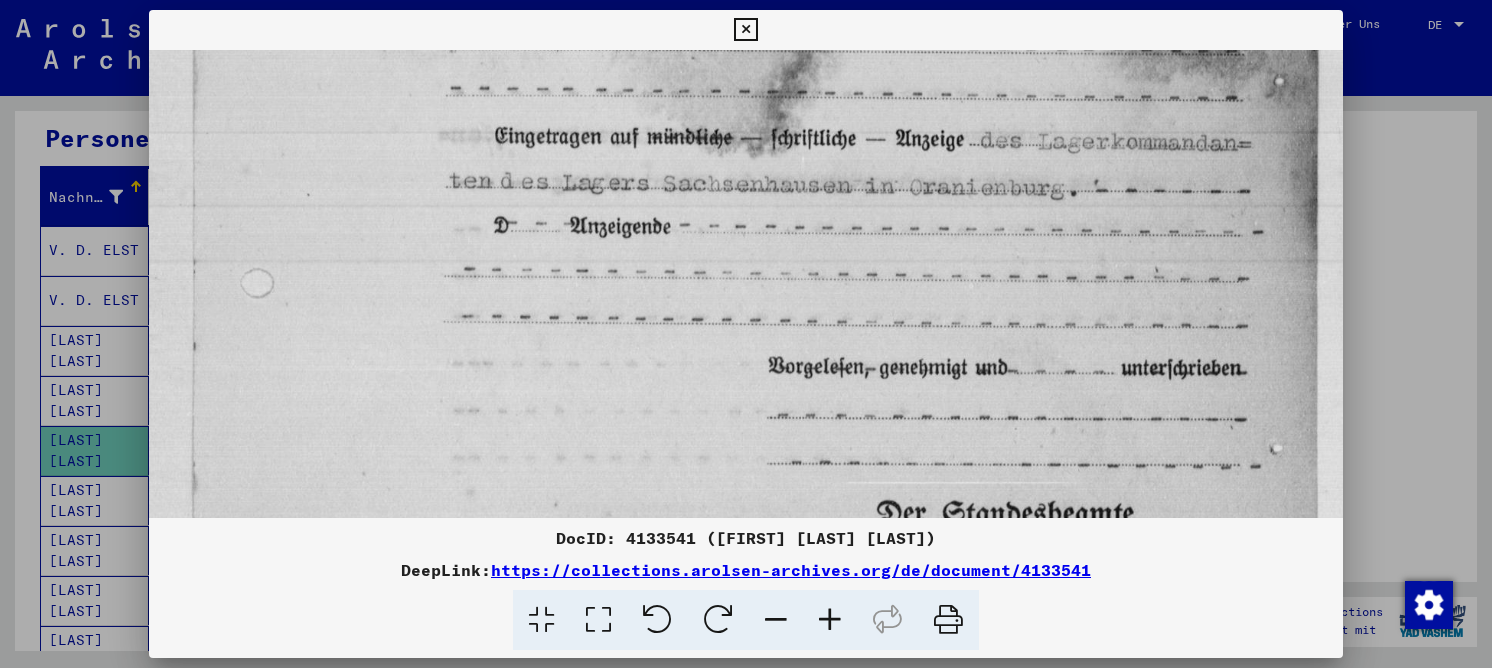 drag, startPoint x: 667, startPoint y: 318, endPoint x: 691, endPoint y: 406, distance: 91.214035 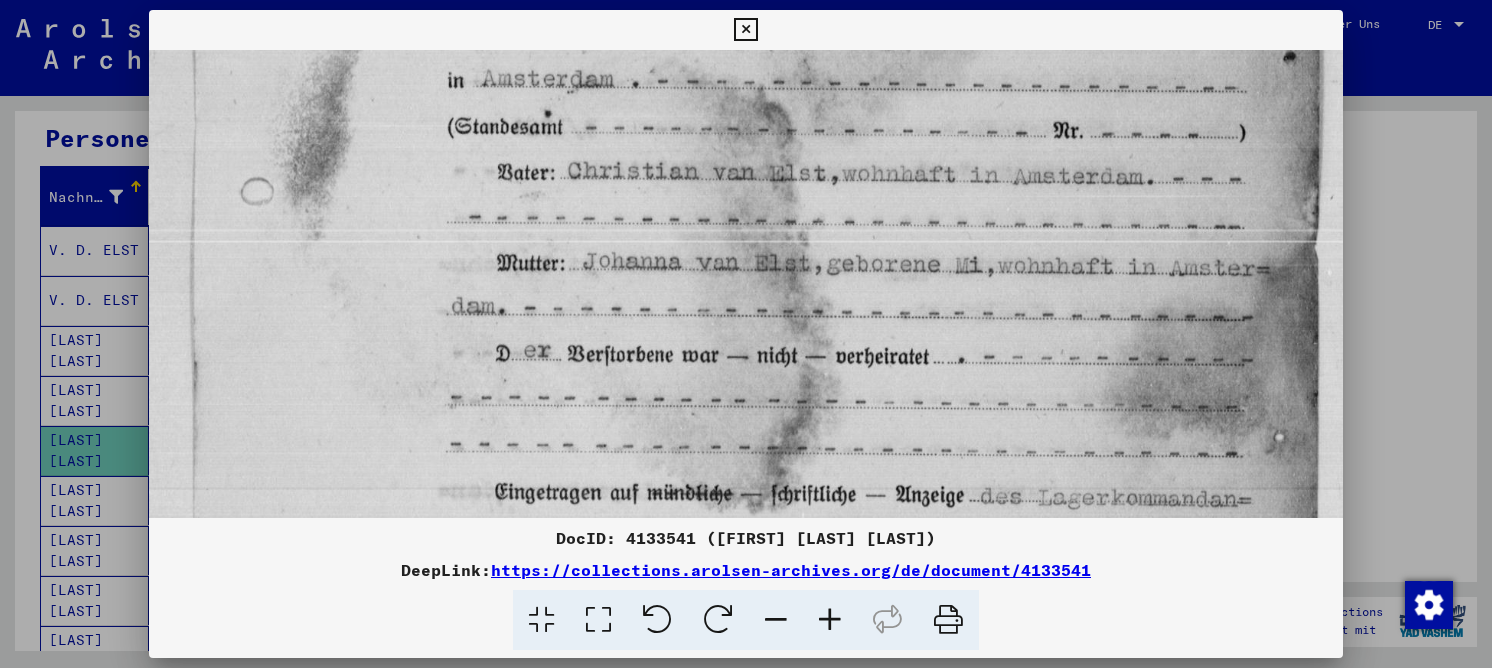 drag, startPoint x: 626, startPoint y: 194, endPoint x: 616, endPoint y: 372, distance: 178.28067 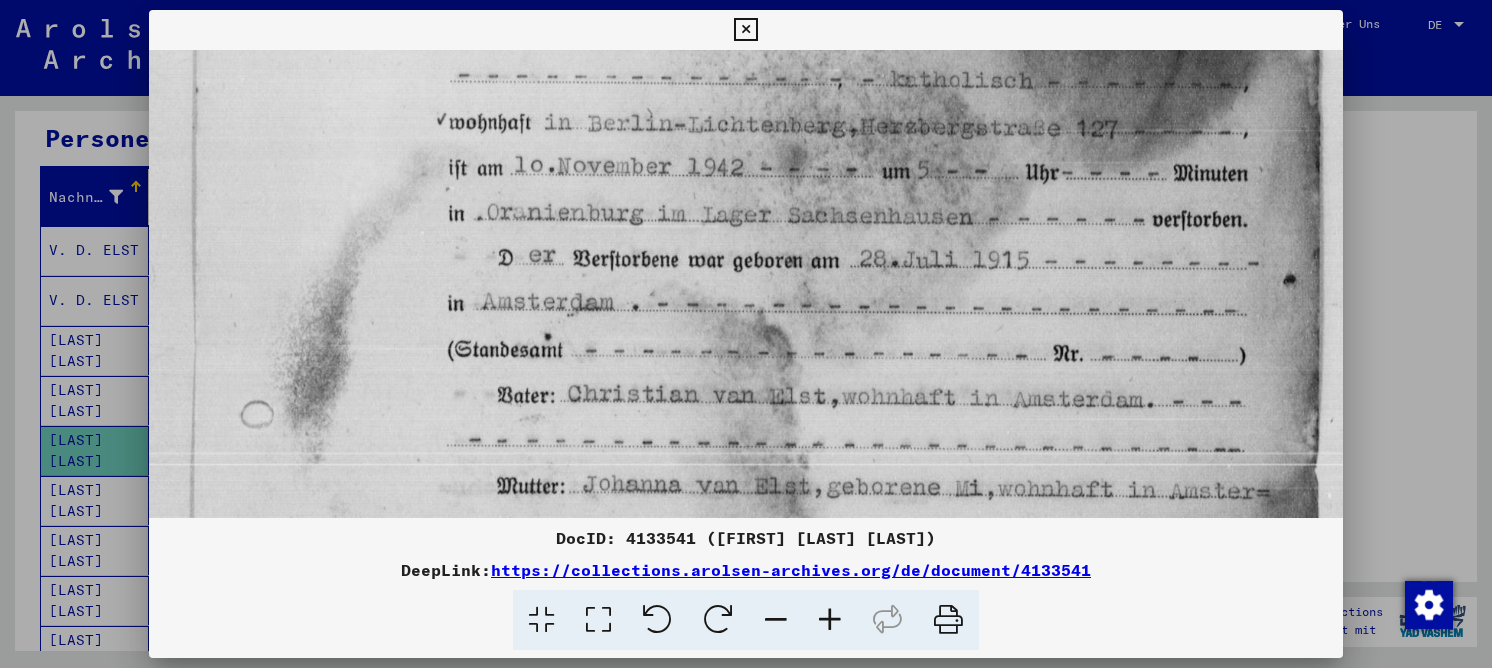 drag, startPoint x: 566, startPoint y: 205, endPoint x: 540, endPoint y: 385, distance: 181.86809 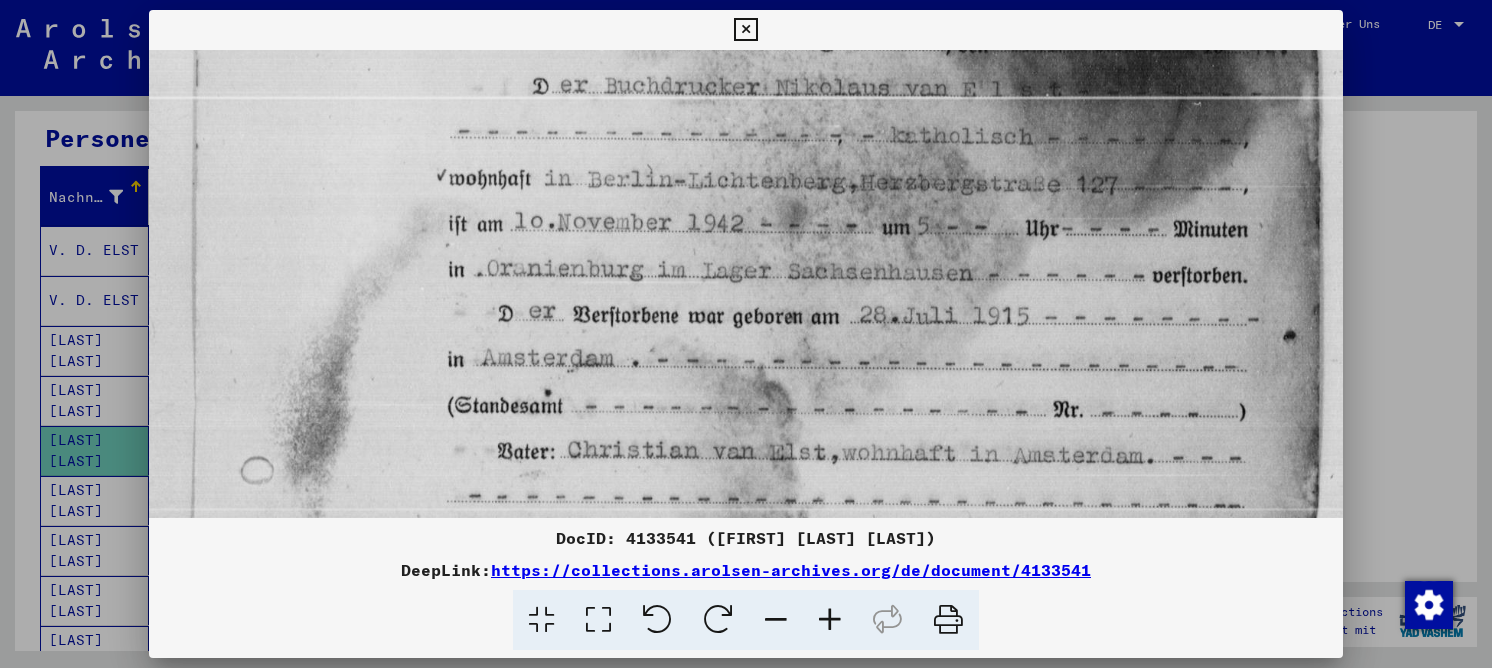 scroll, scrollTop: 129, scrollLeft: 0, axis: vertical 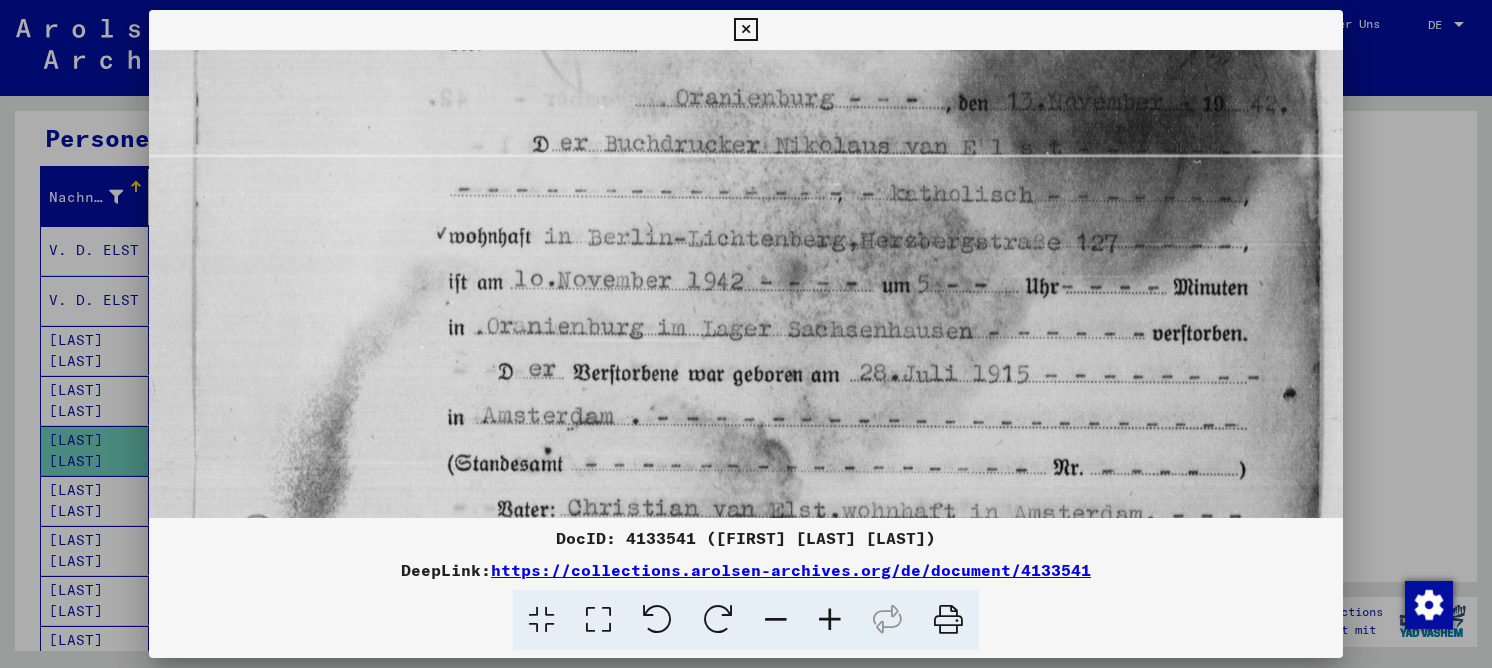 drag, startPoint x: 530, startPoint y: 236, endPoint x: 530, endPoint y: 303, distance: 67 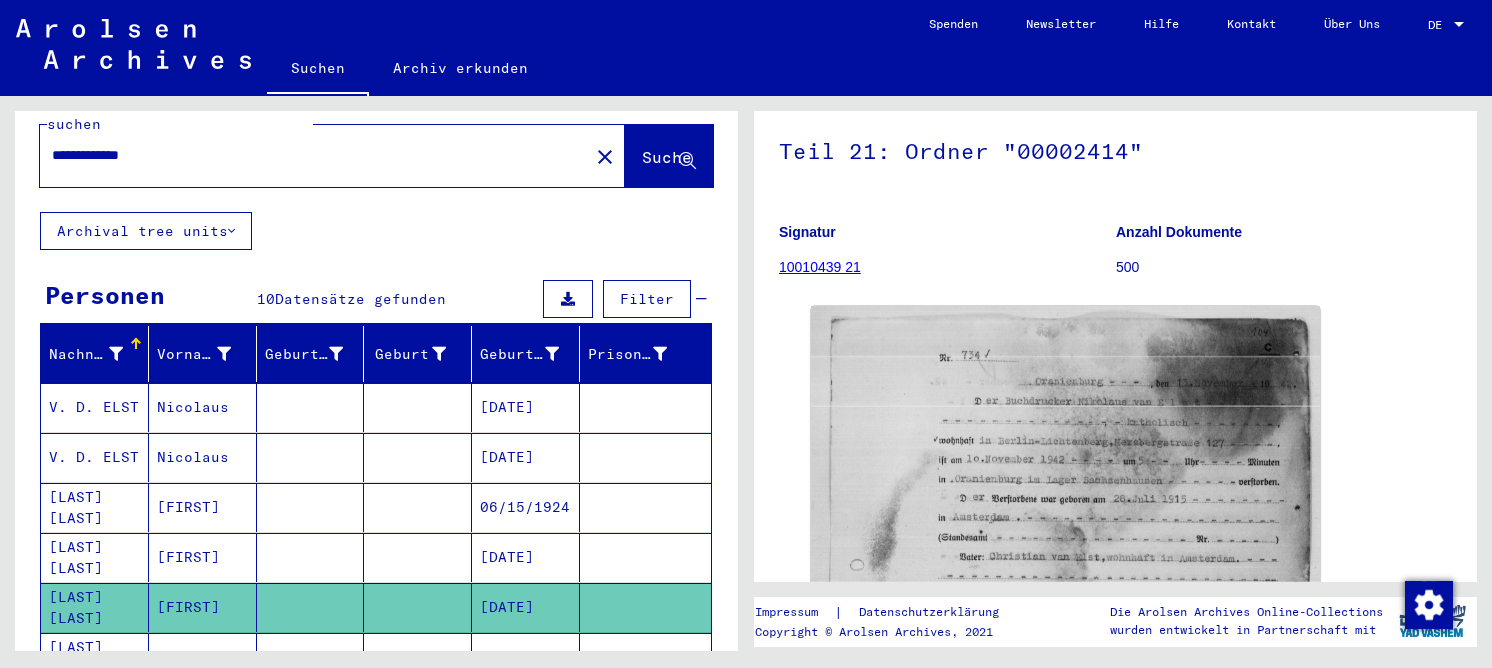 scroll, scrollTop: 0, scrollLeft: 0, axis: both 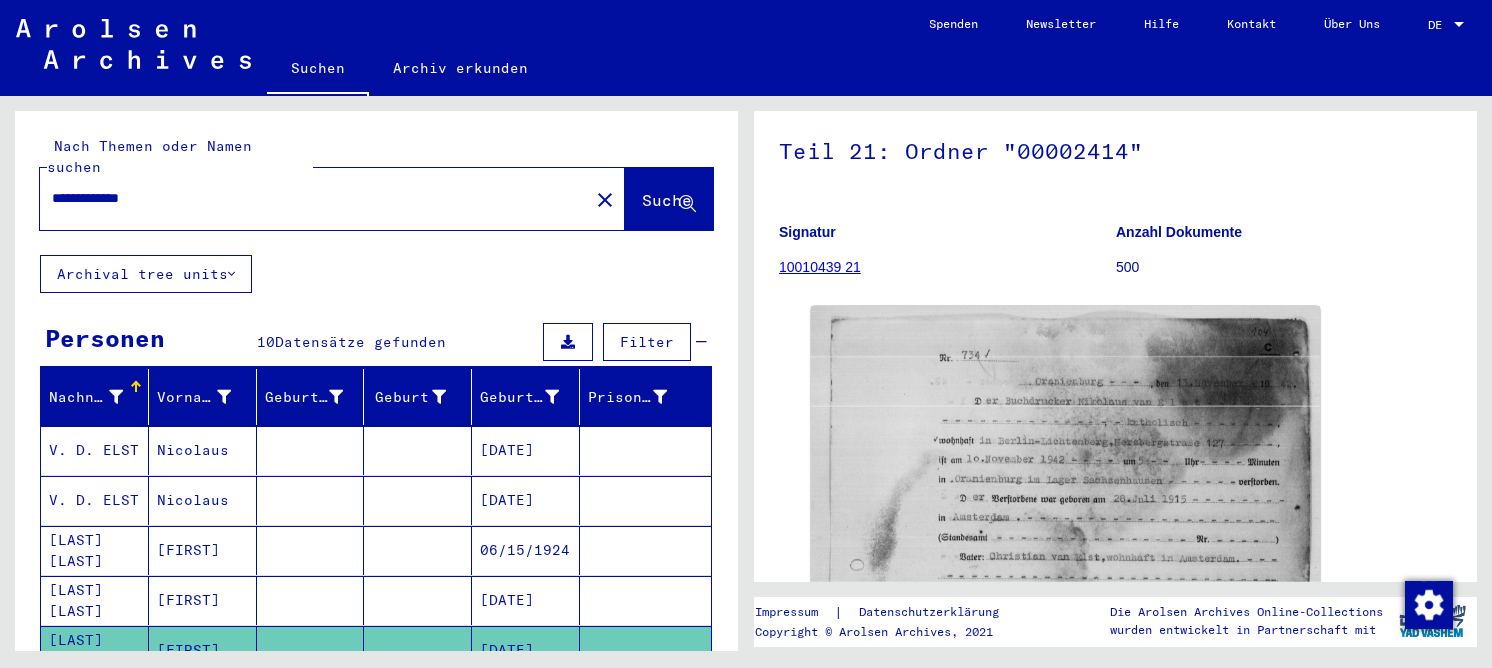 drag, startPoint x: 201, startPoint y: 178, endPoint x: 34, endPoint y: 173, distance: 167.07483 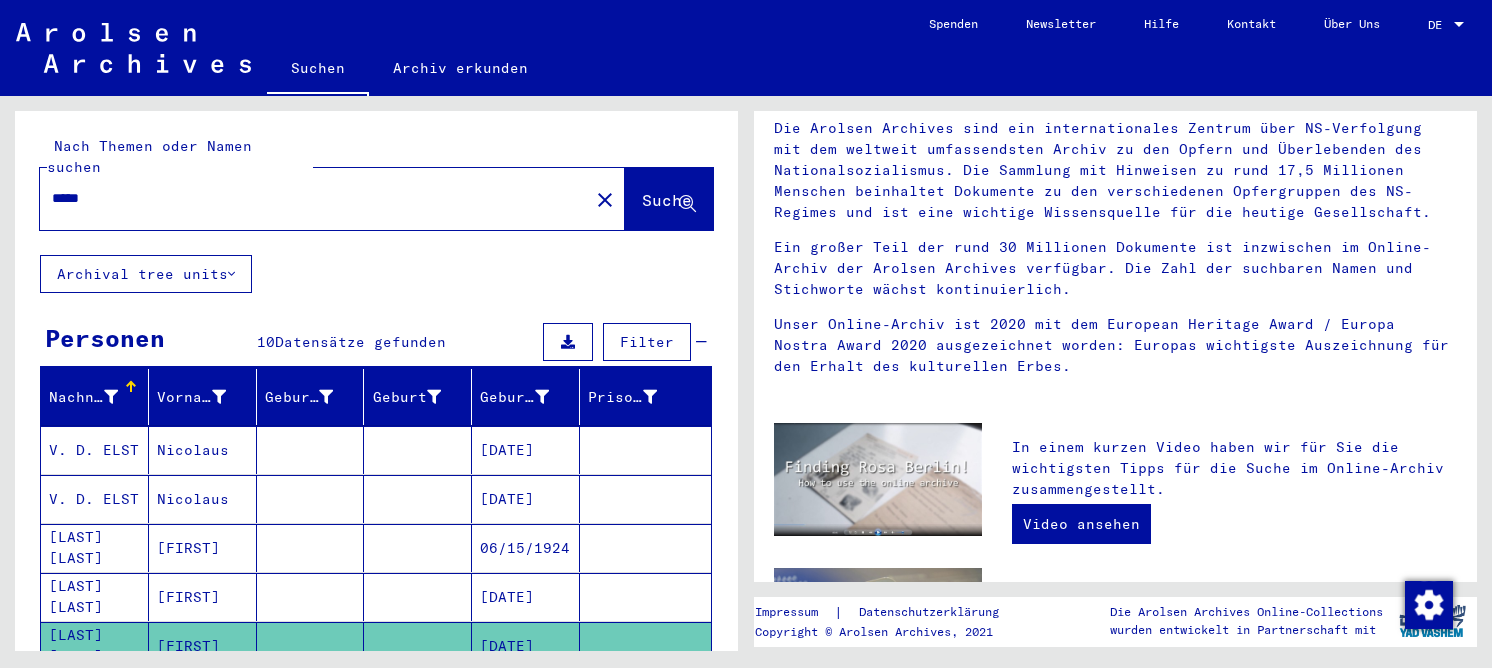 scroll, scrollTop: 0, scrollLeft: 0, axis: both 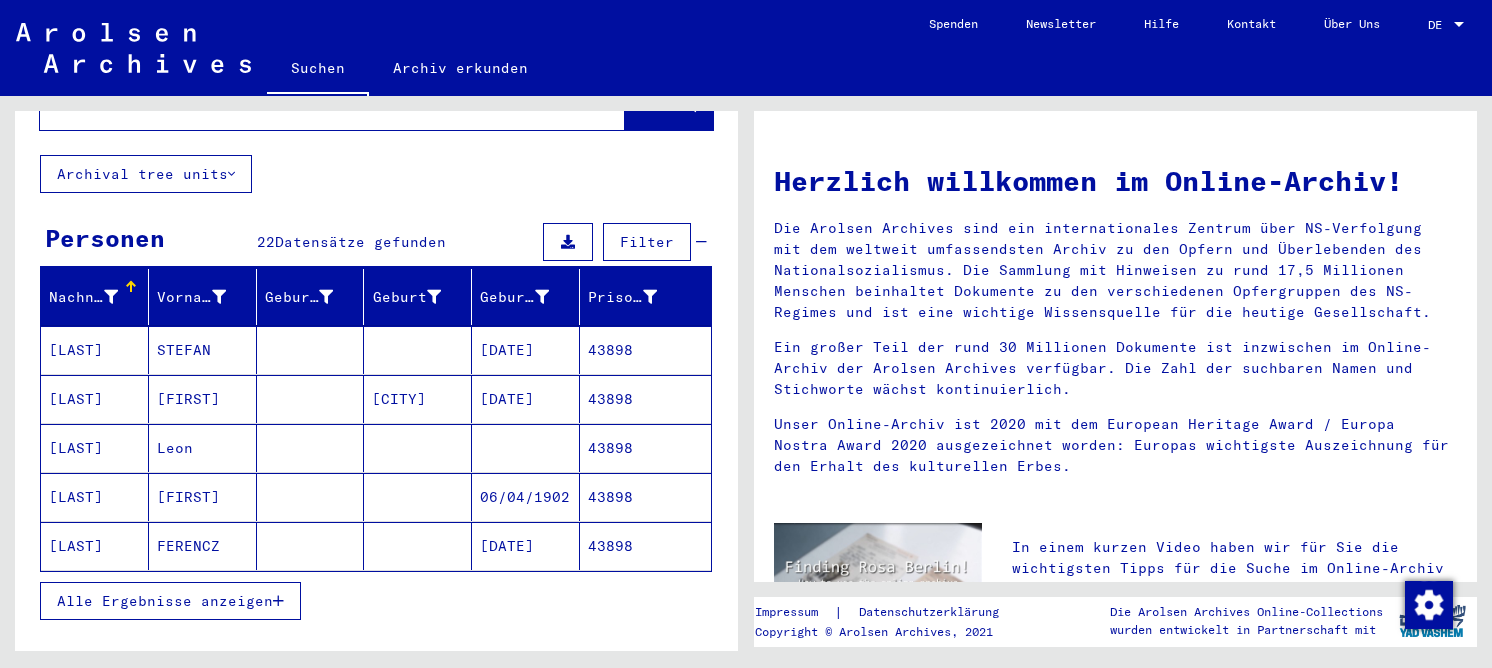 click on "Alle Ergebnisse anzeigen" at bounding box center [165, 601] 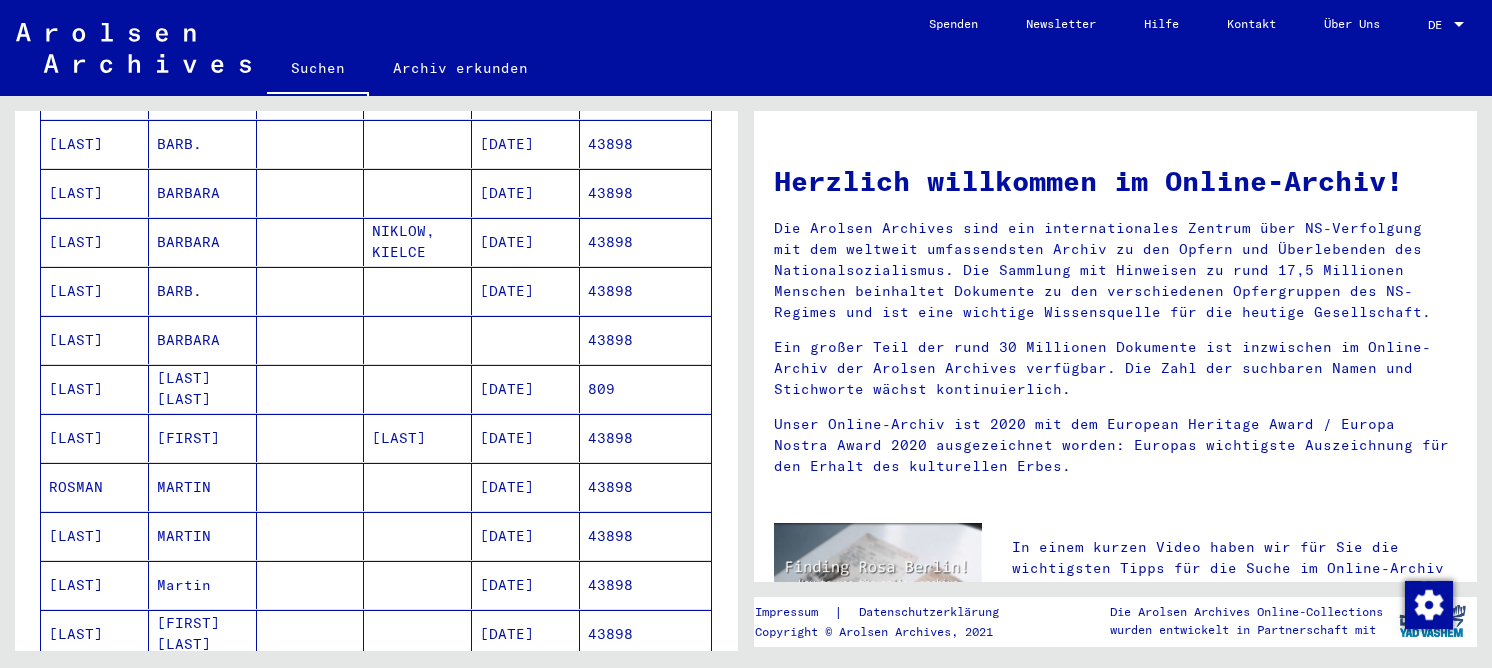 scroll, scrollTop: 0, scrollLeft: 0, axis: both 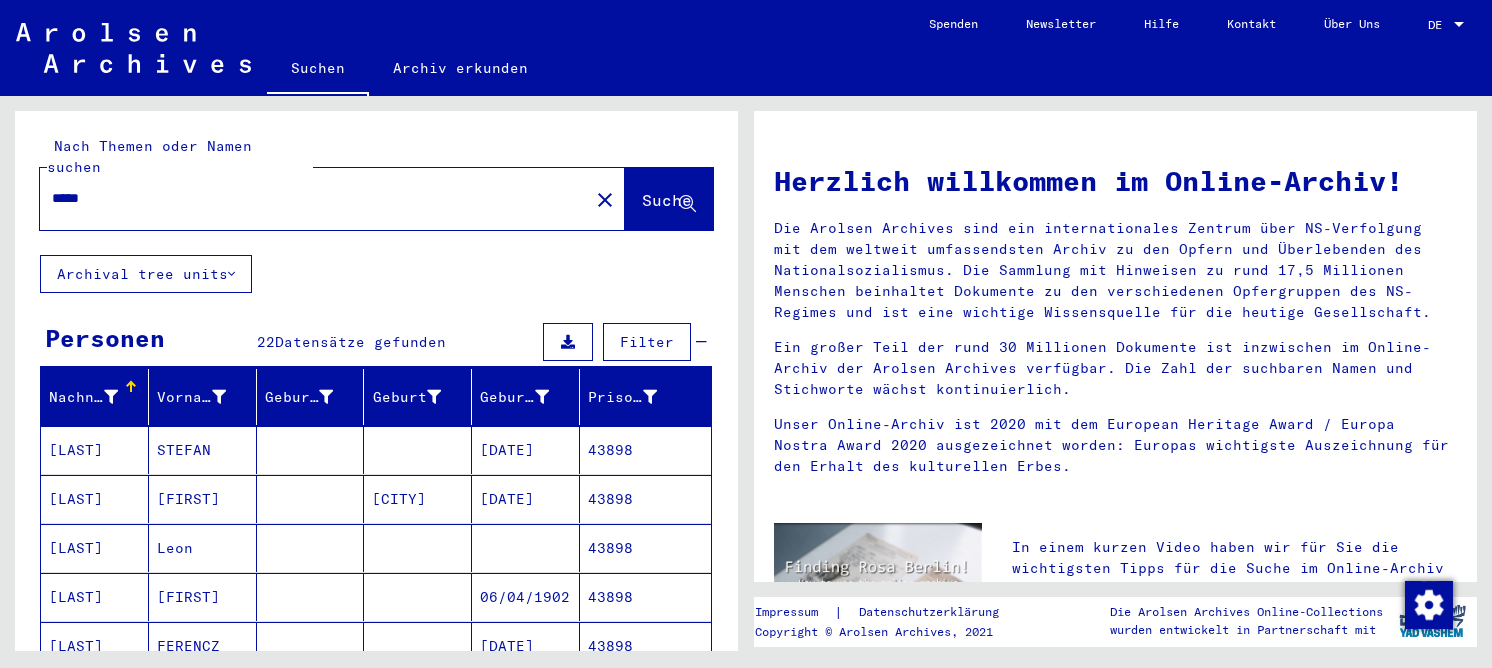 drag, startPoint x: 110, startPoint y: 182, endPoint x: -32, endPoint y: 179, distance: 142.0317 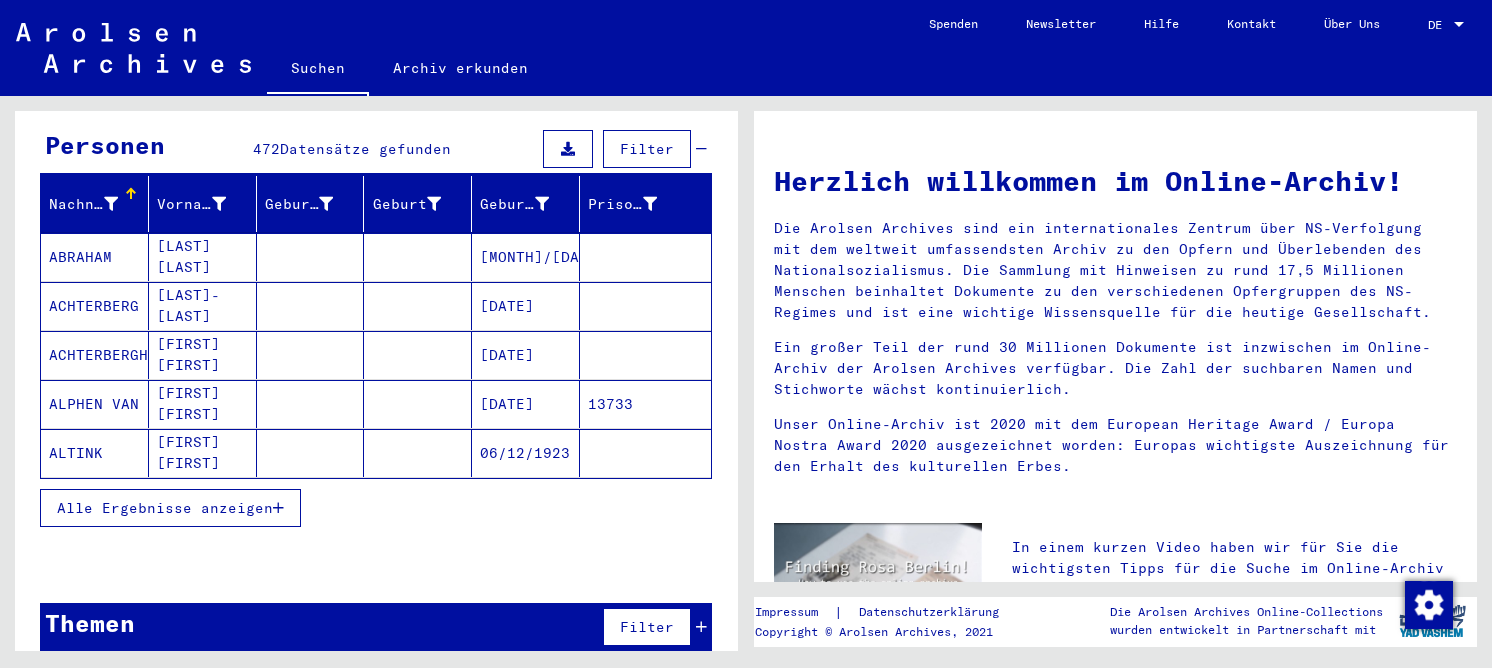 scroll, scrollTop: 197, scrollLeft: 0, axis: vertical 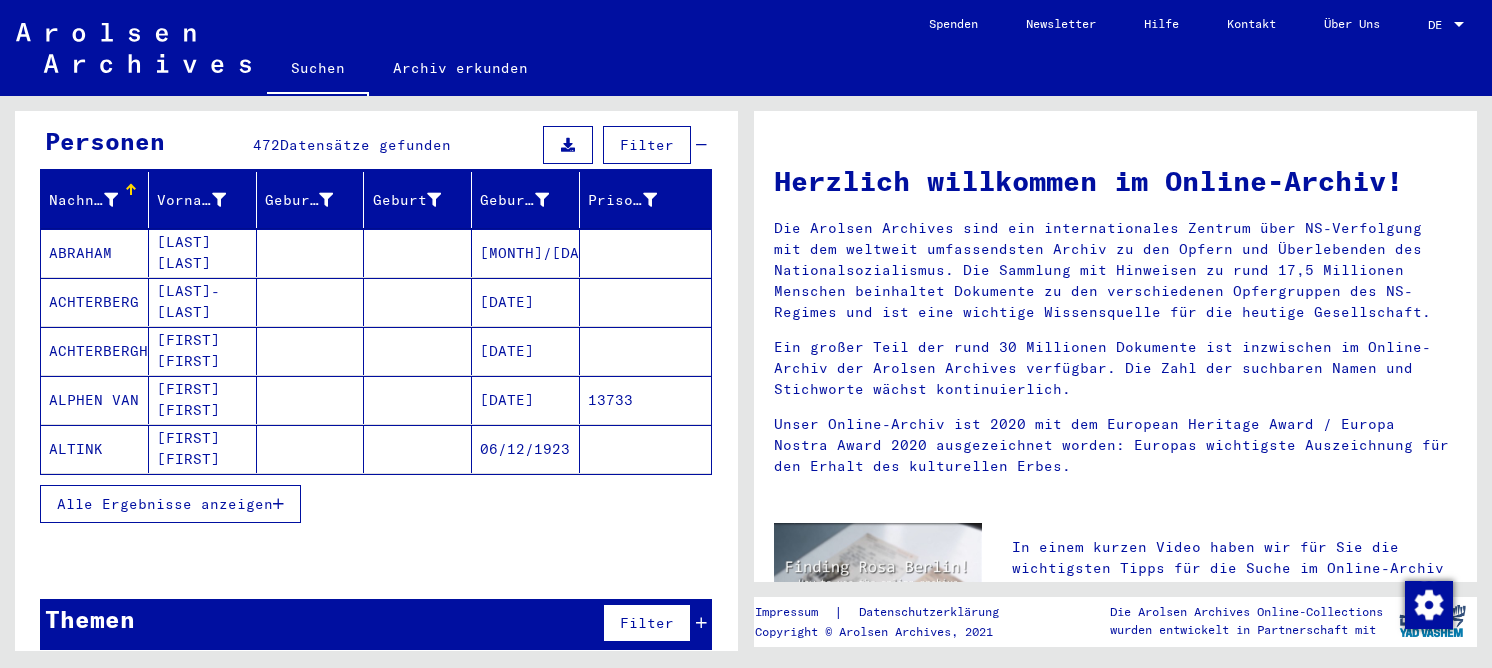 click on "Alle Ergebnisse anzeigen" at bounding box center [170, 504] 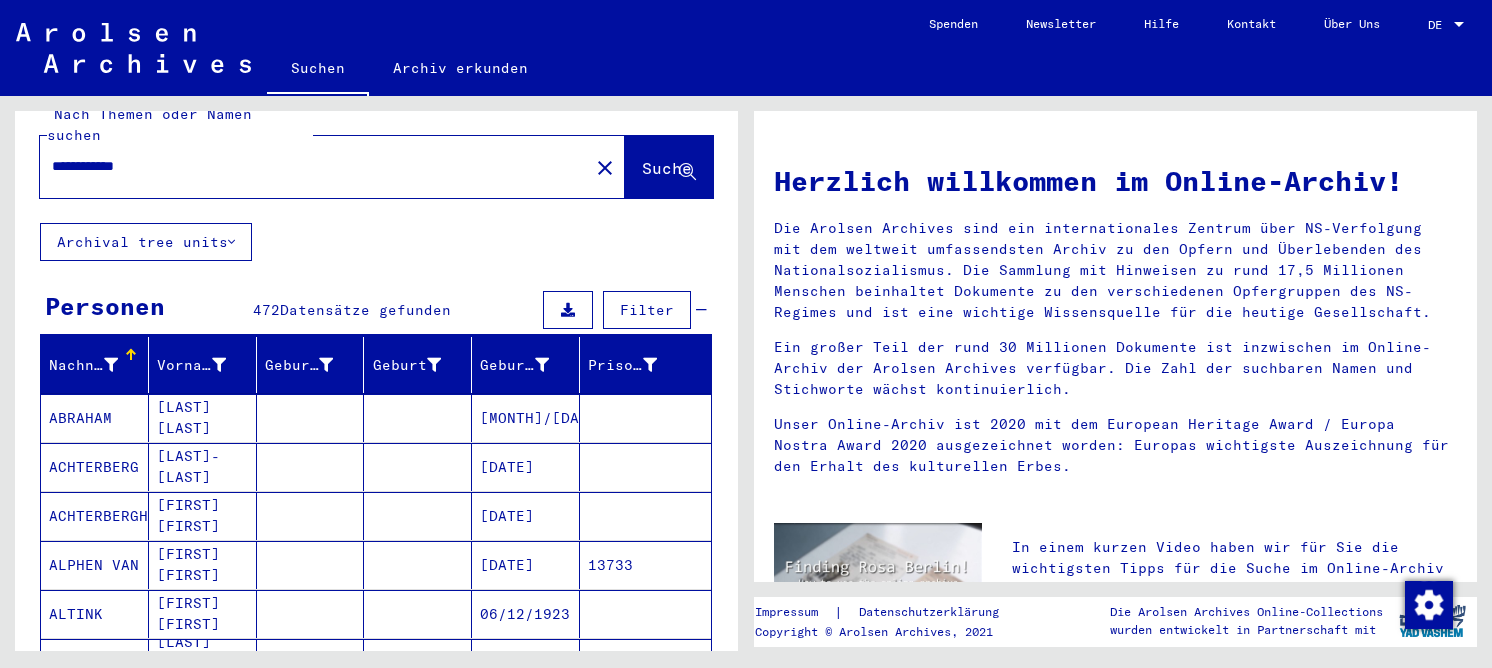 scroll, scrollTop: 0, scrollLeft: 0, axis: both 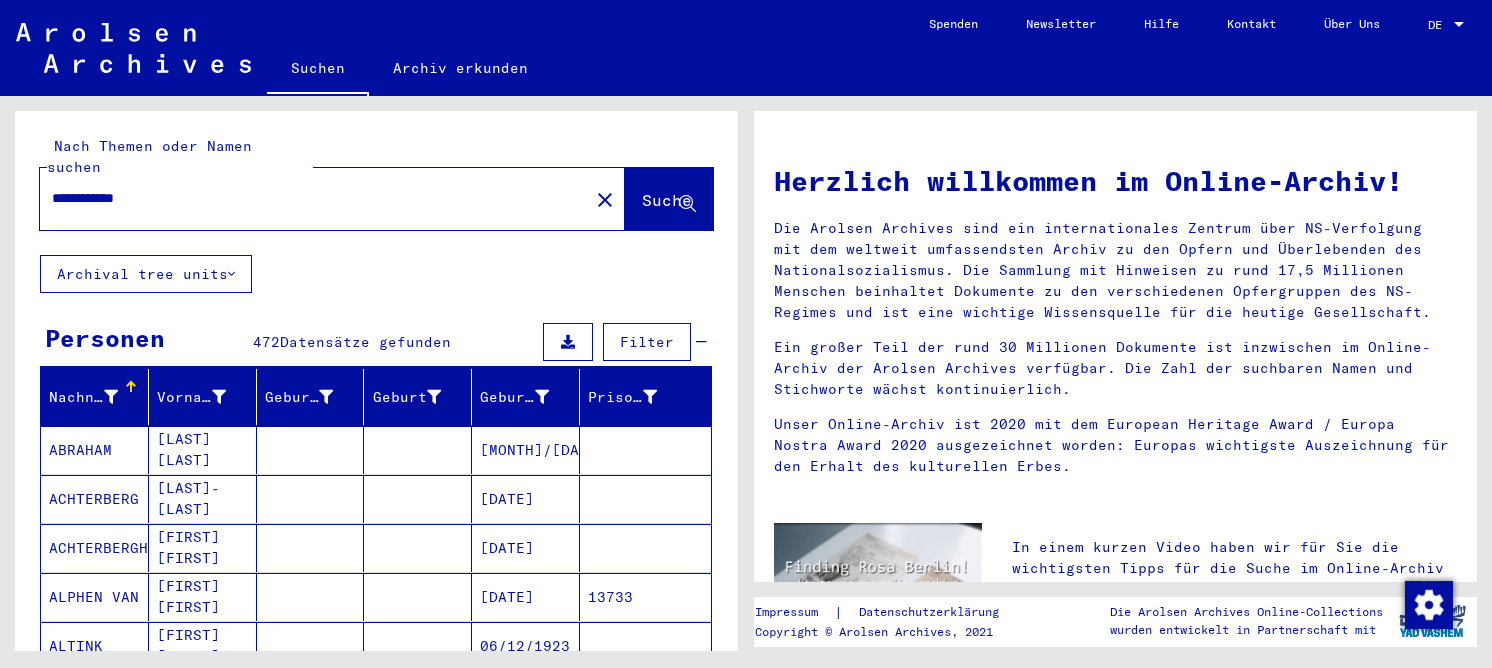 click on "**********" at bounding box center [308, 198] 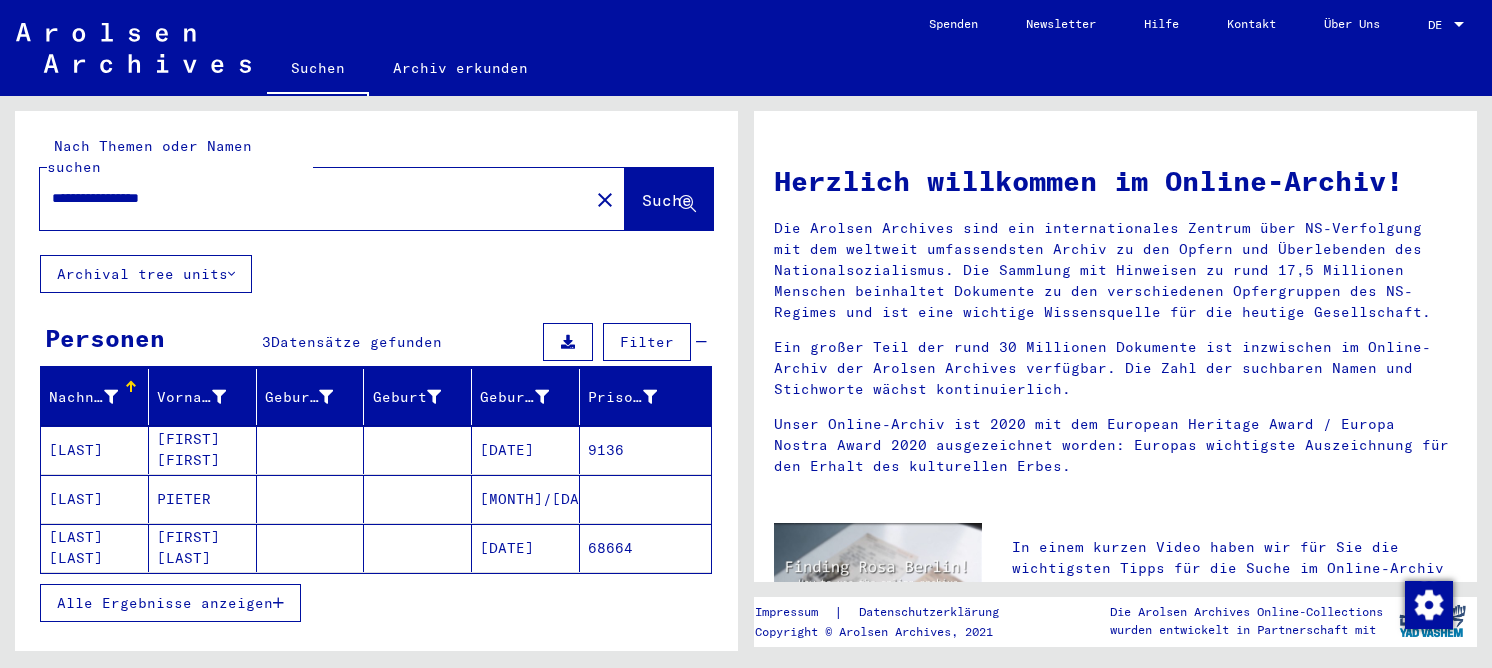 click on "[LAST]" at bounding box center [95, 548] 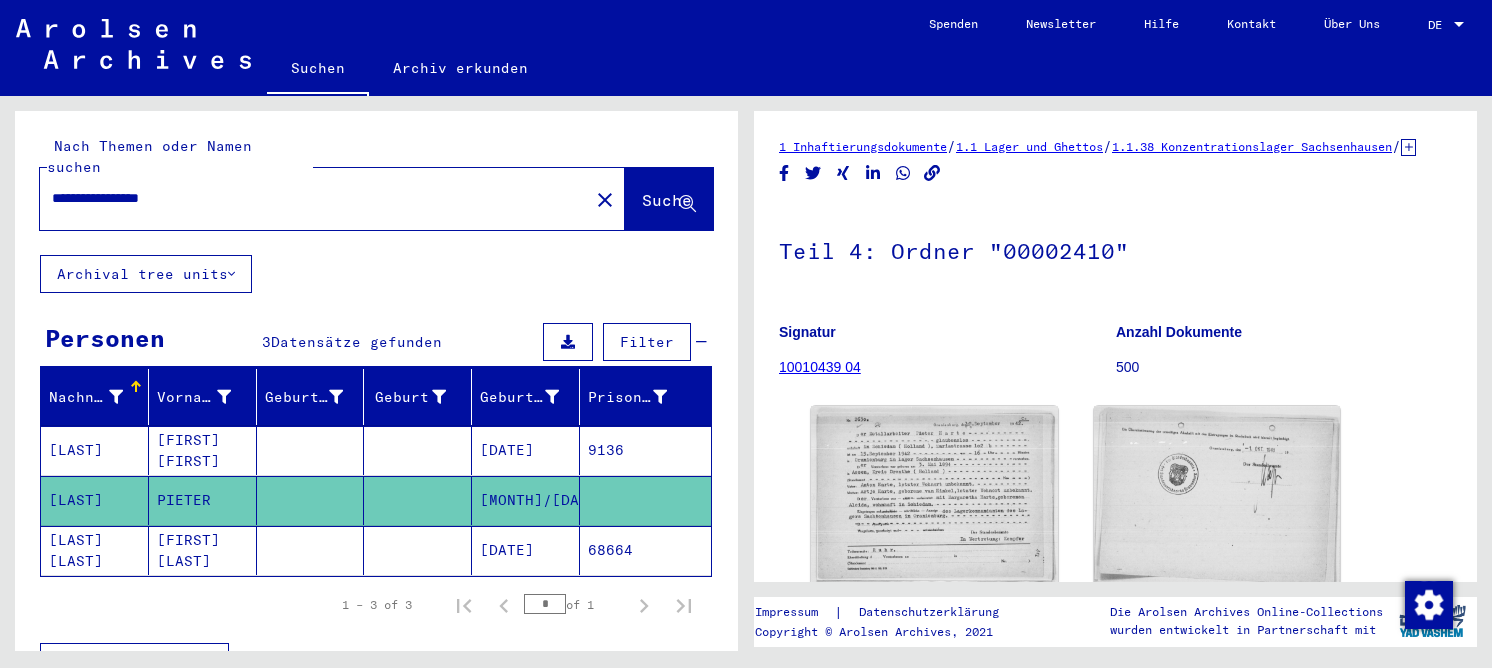 scroll, scrollTop: 0, scrollLeft: 0, axis: both 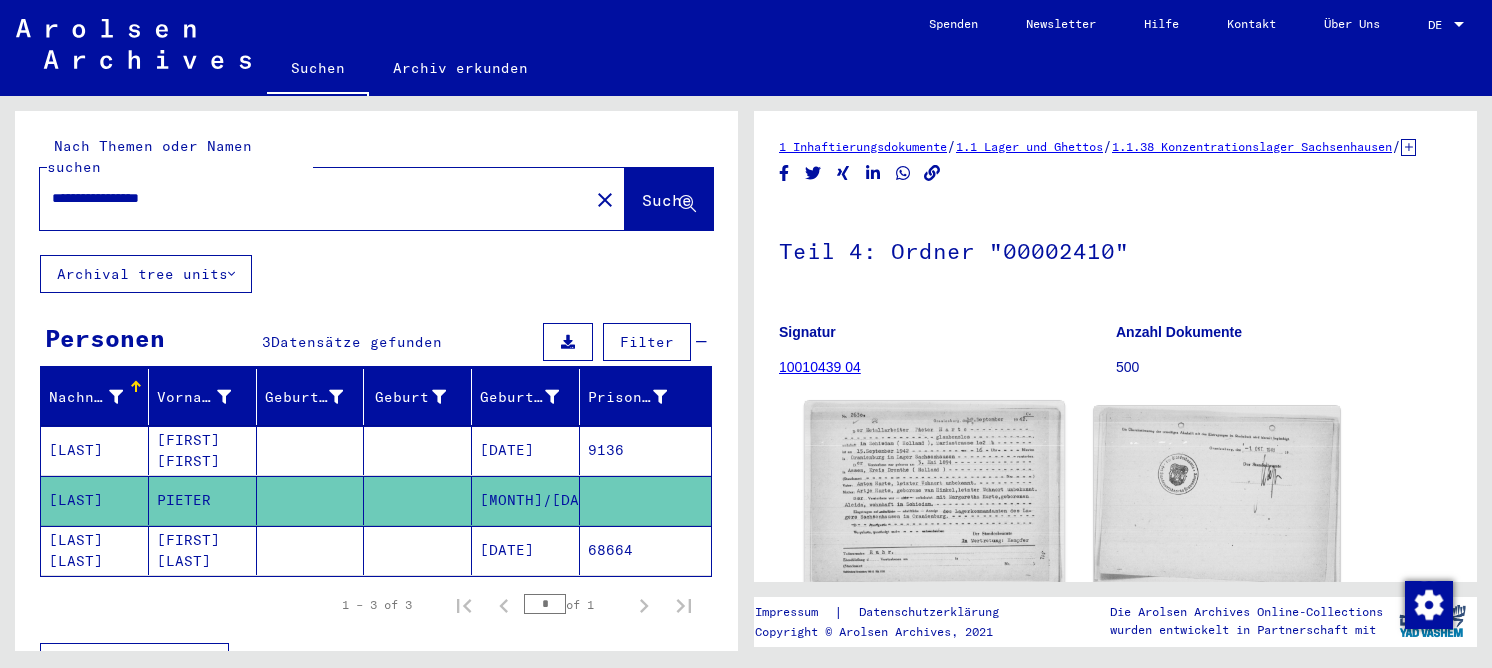 click 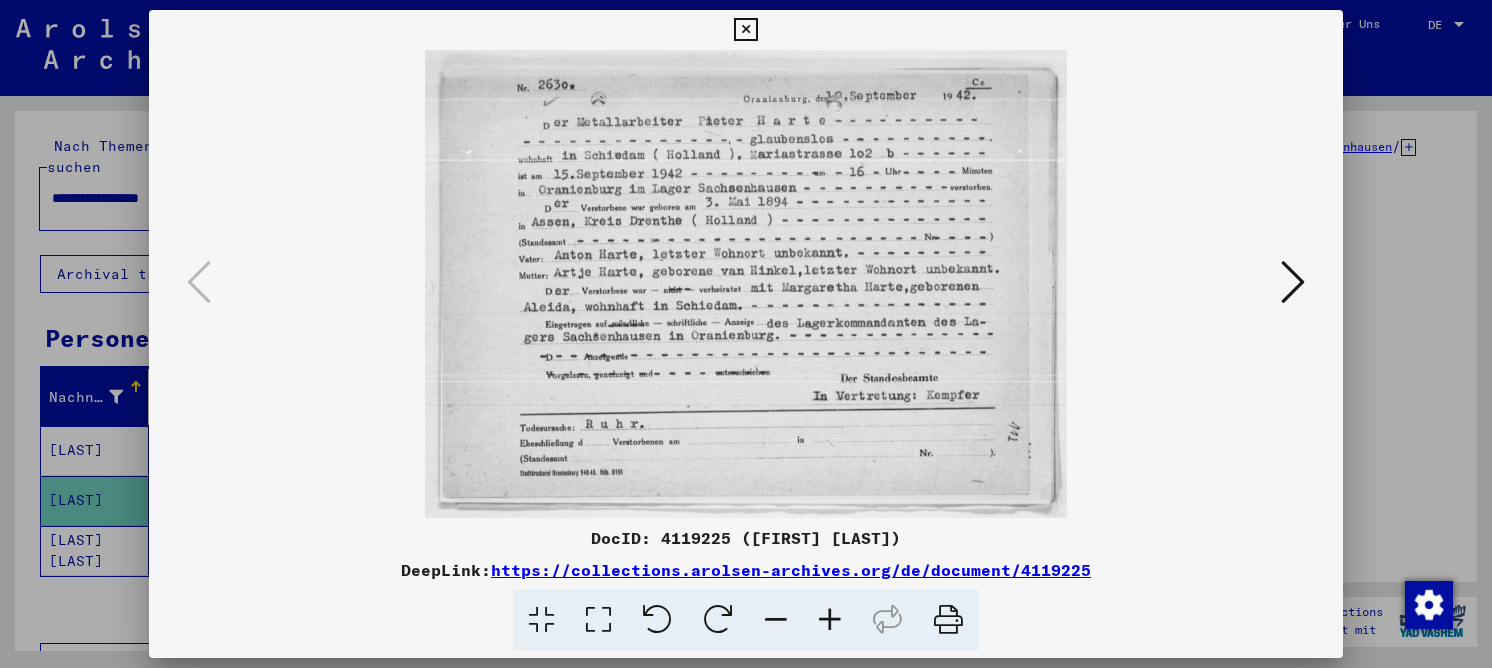click at bounding box center [598, 620] 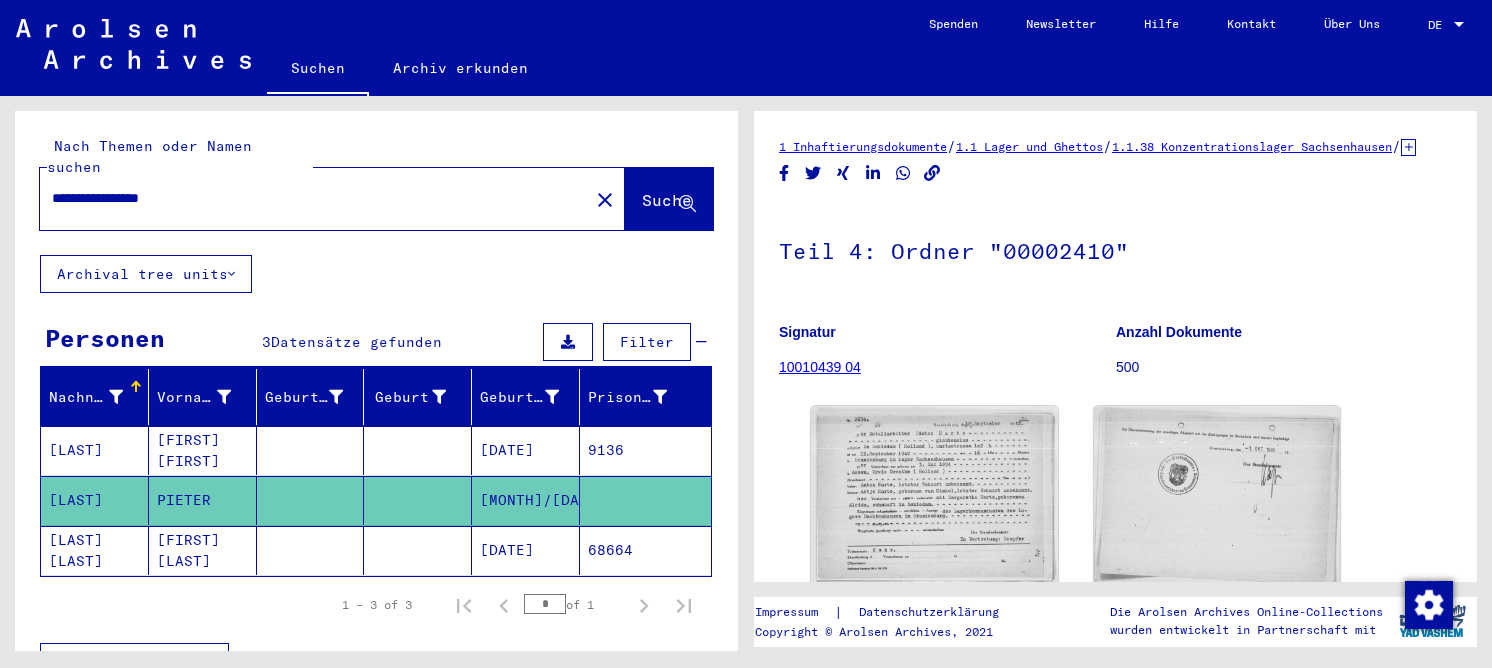 drag, startPoint x: 241, startPoint y: 175, endPoint x: 1, endPoint y: 176, distance: 240.00209 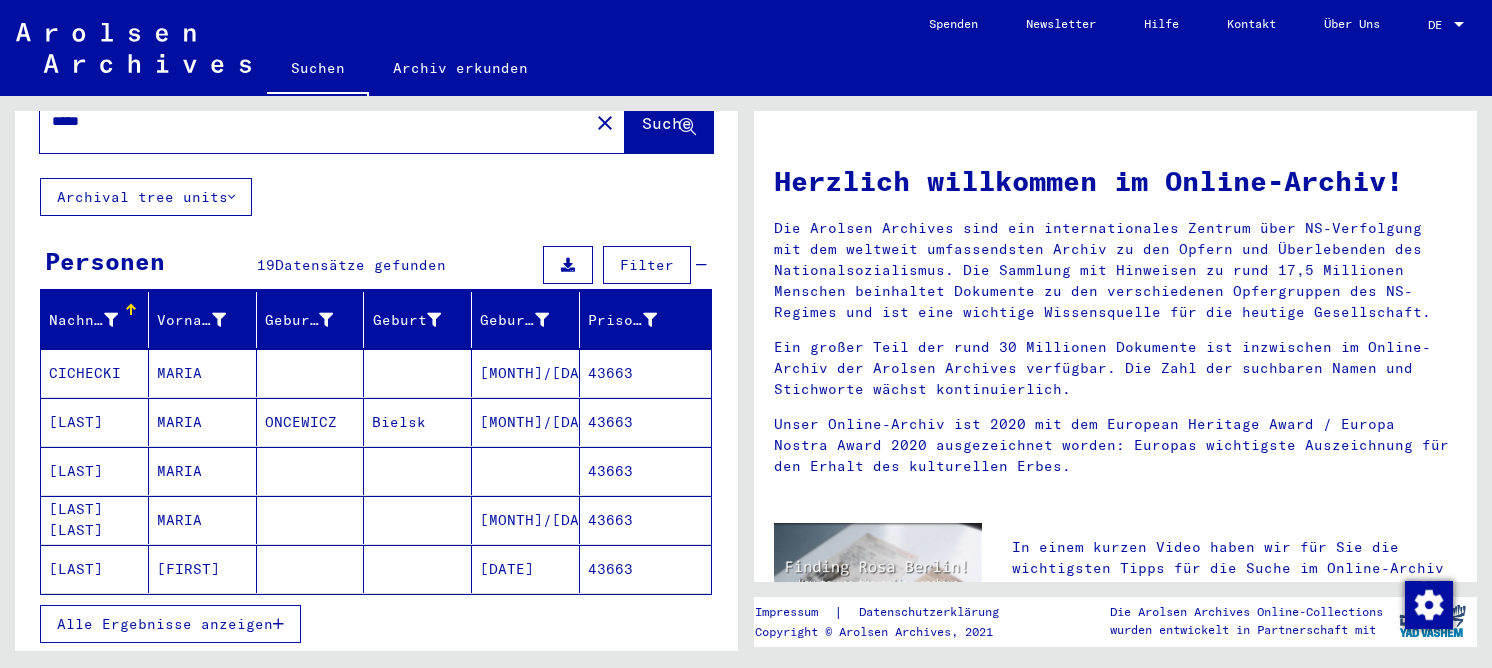 scroll, scrollTop: 300, scrollLeft: 0, axis: vertical 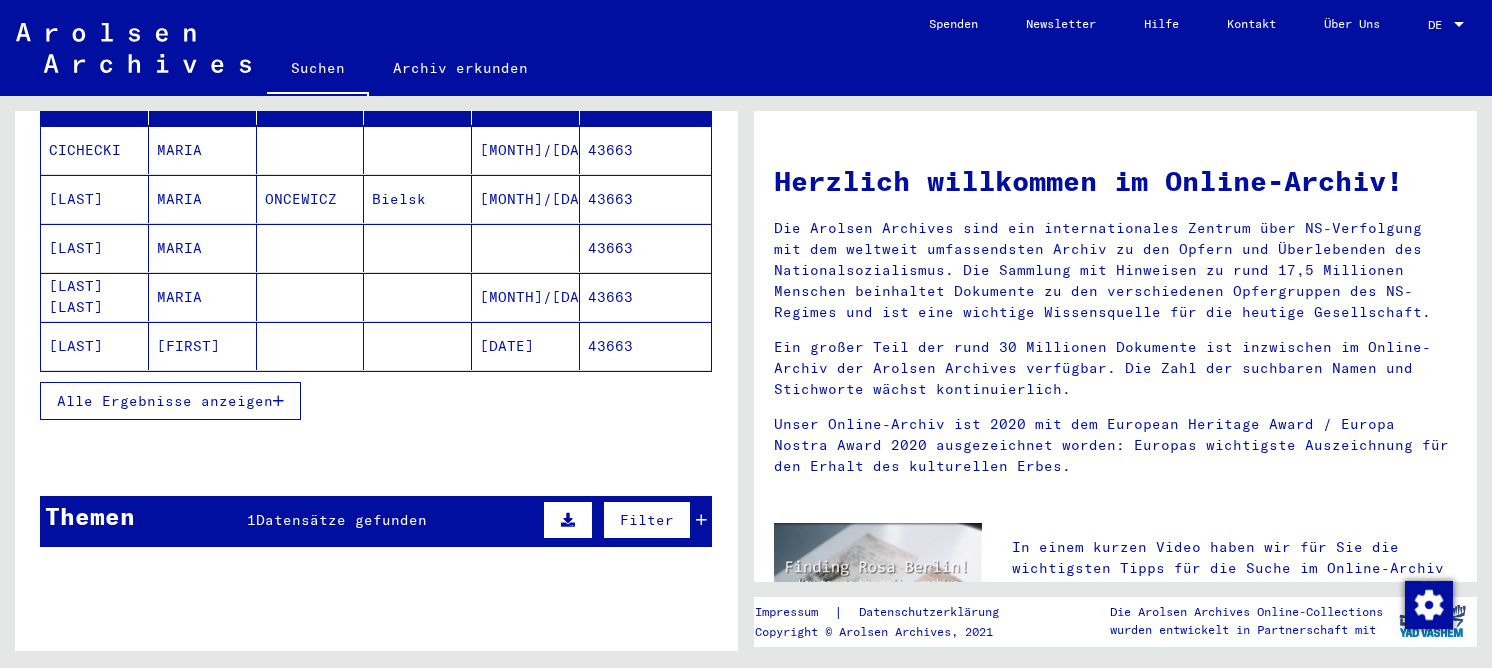 click on "Alle Ergebnisse anzeigen" at bounding box center [165, 401] 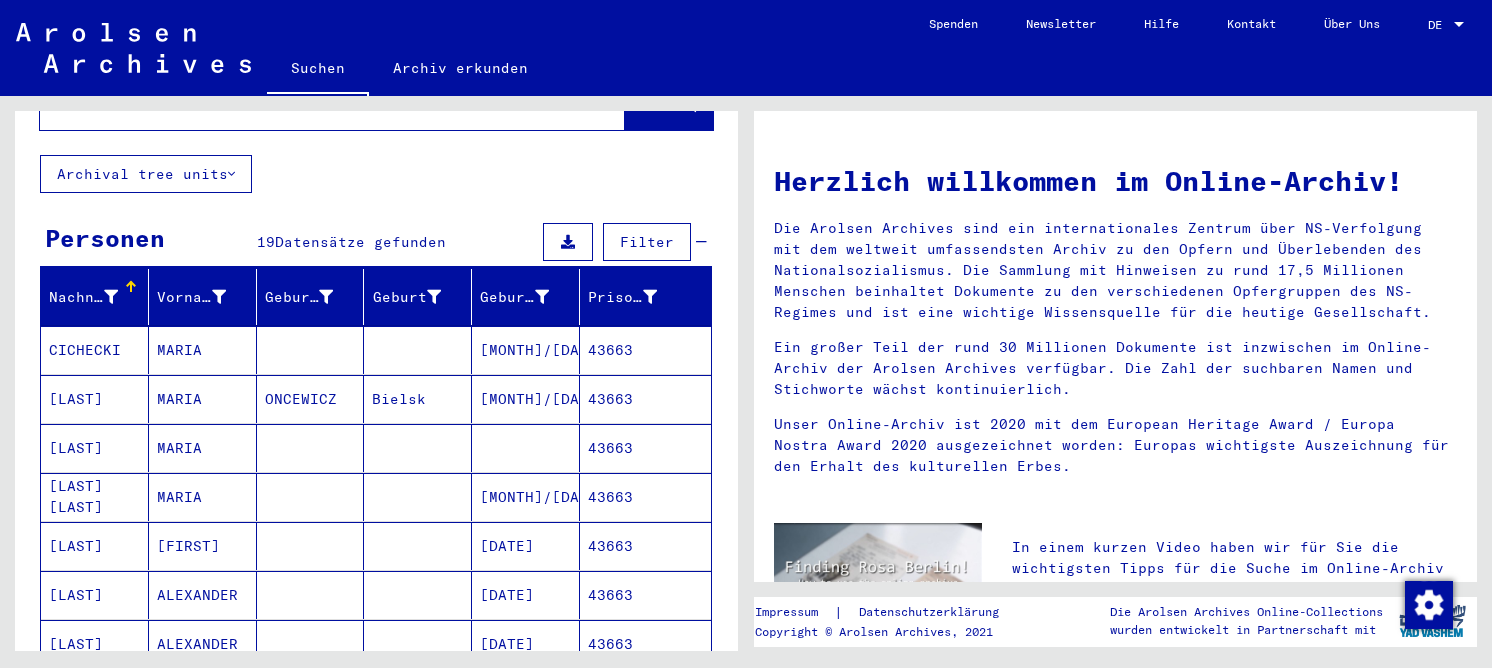 scroll, scrollTop: 0, scrollLeft: 0, axis: both 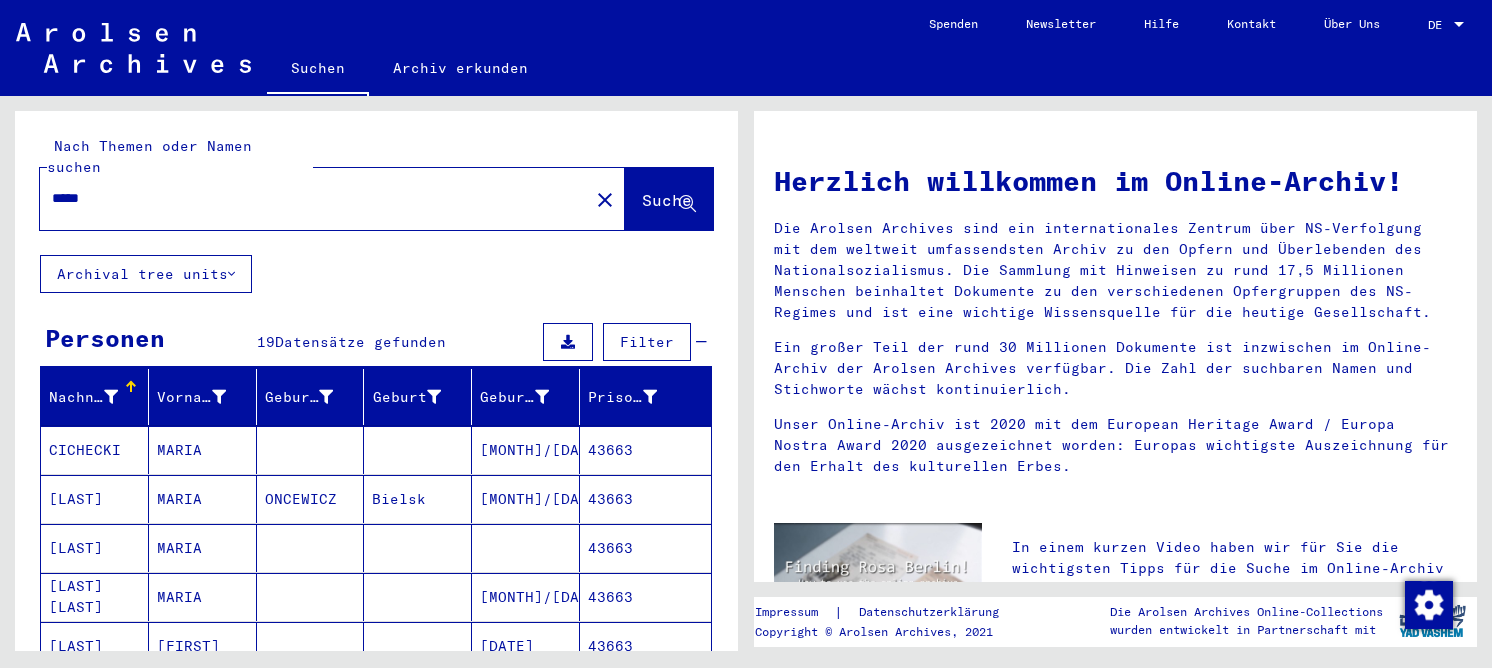 drag, startPoint x: 178, startPoint y: 179, endPoint x: 15, endPoint y: 172, distance: 163.15024 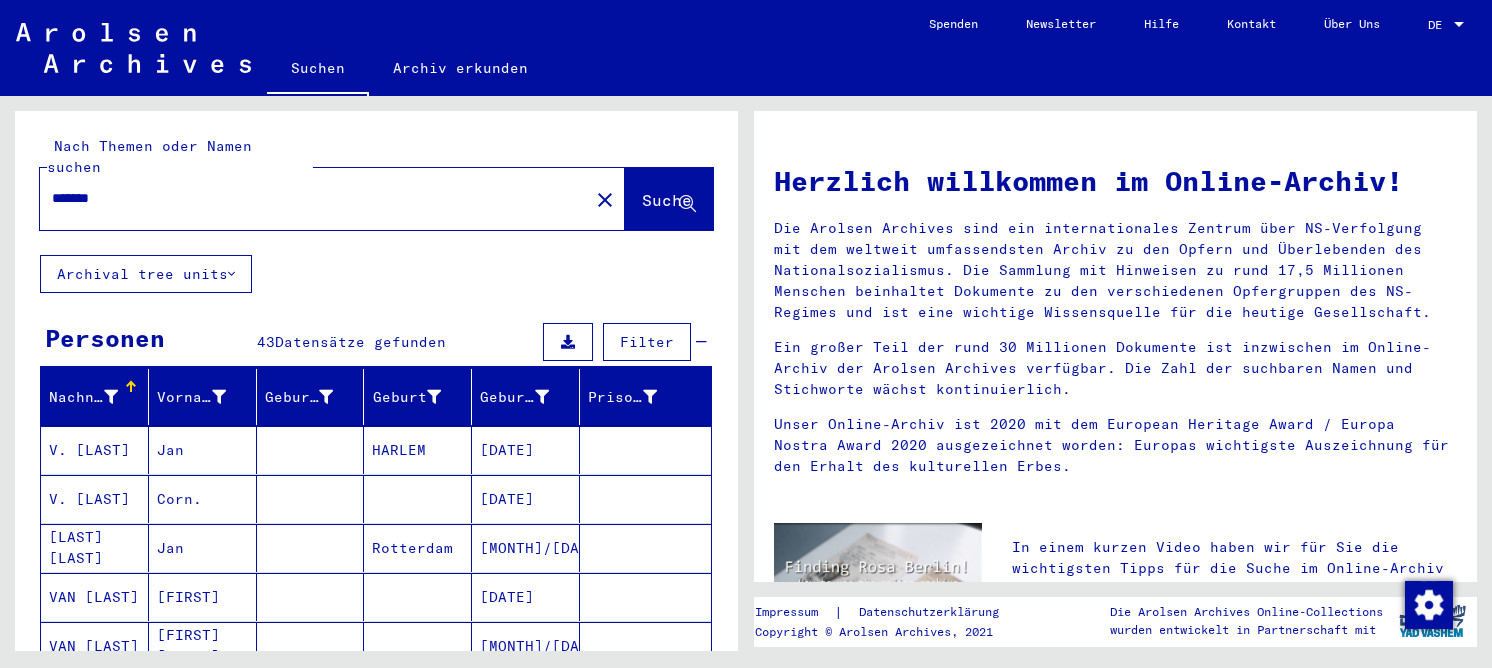 click on "Corn." at bounding box center [203, 548] 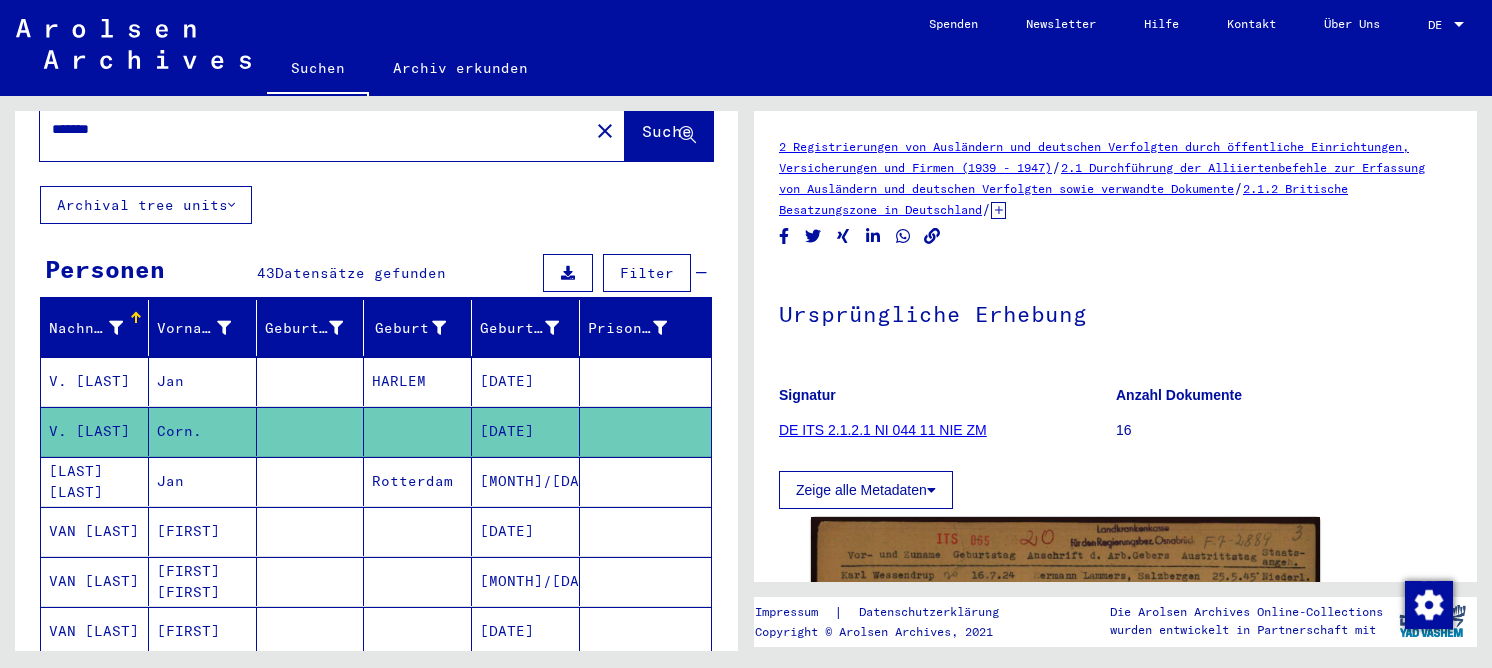 scroll, scrollTop: 0, scrollLeft: 0, axis: both 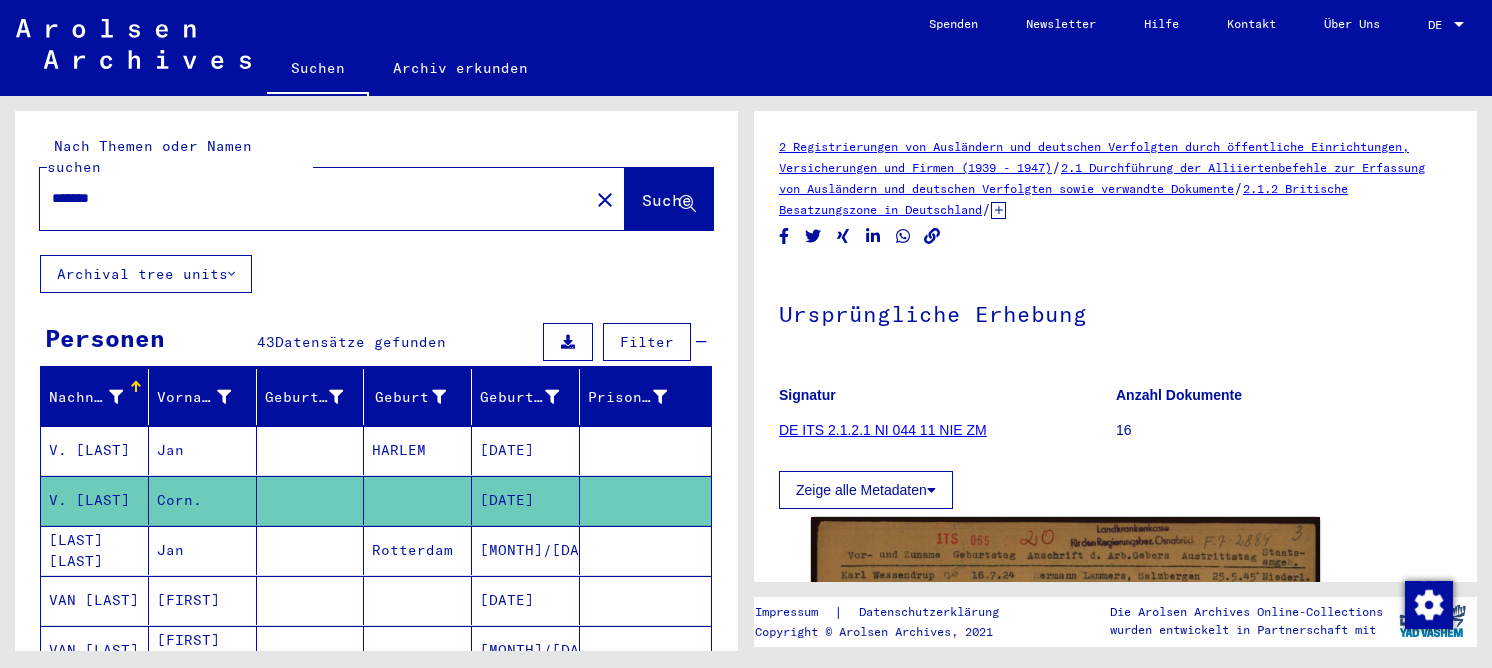 click on "*******" at bounding box center (314, 198) 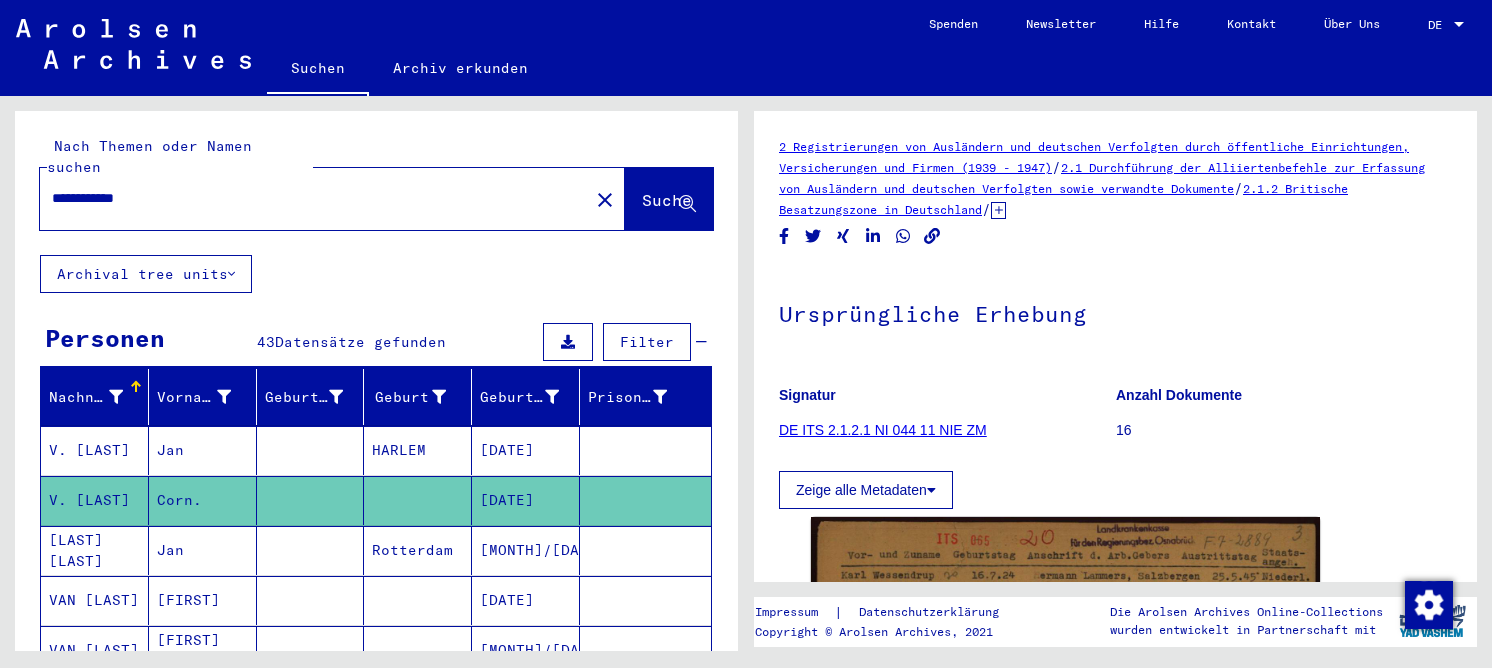 type on "**********" 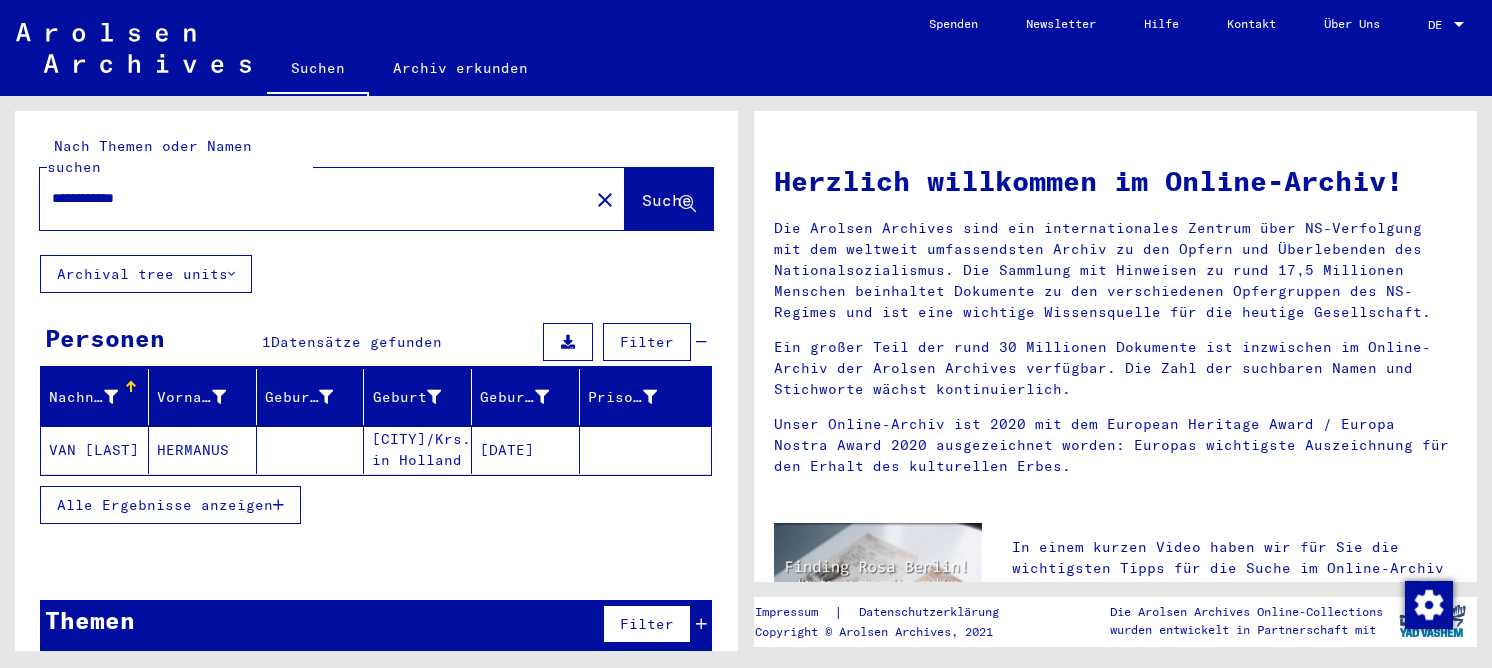 click on "[CITY]/Krs.Nord in Holland" 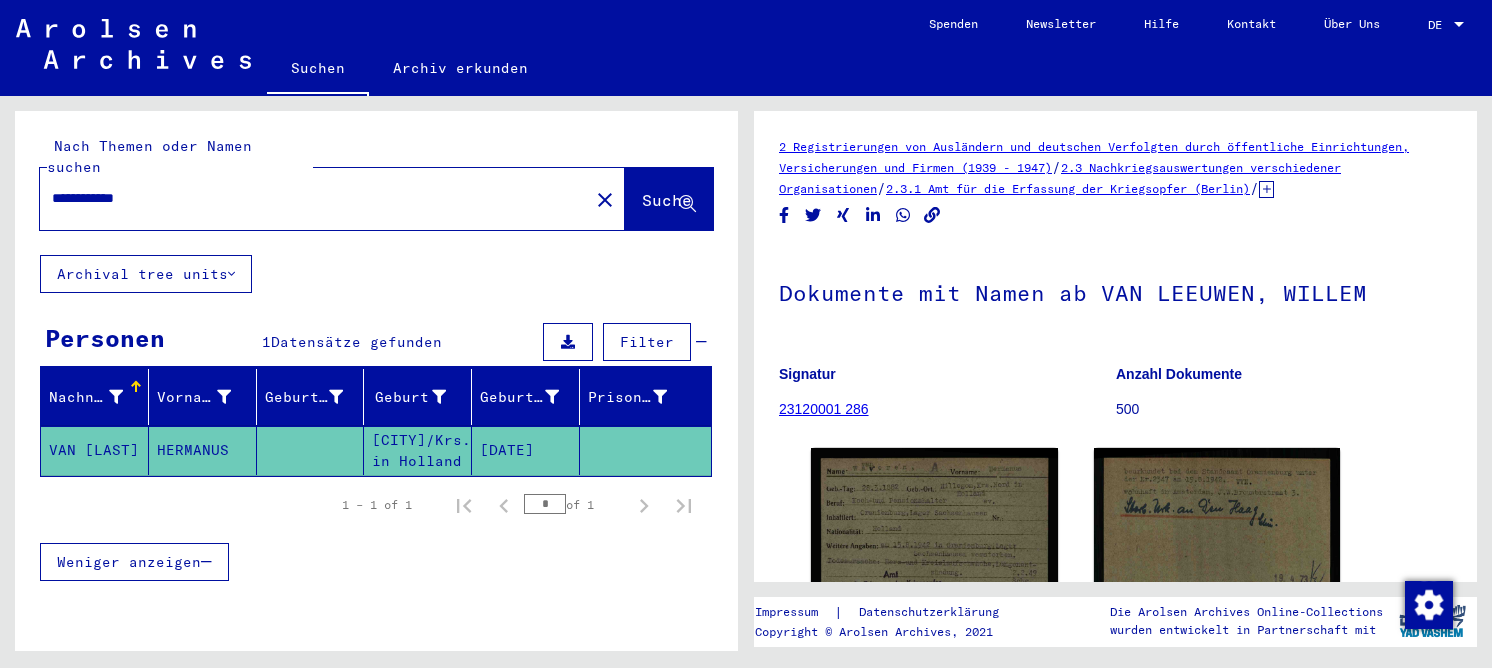 scroll, scrollTop: 0, scrollLeft: 0, axis: both 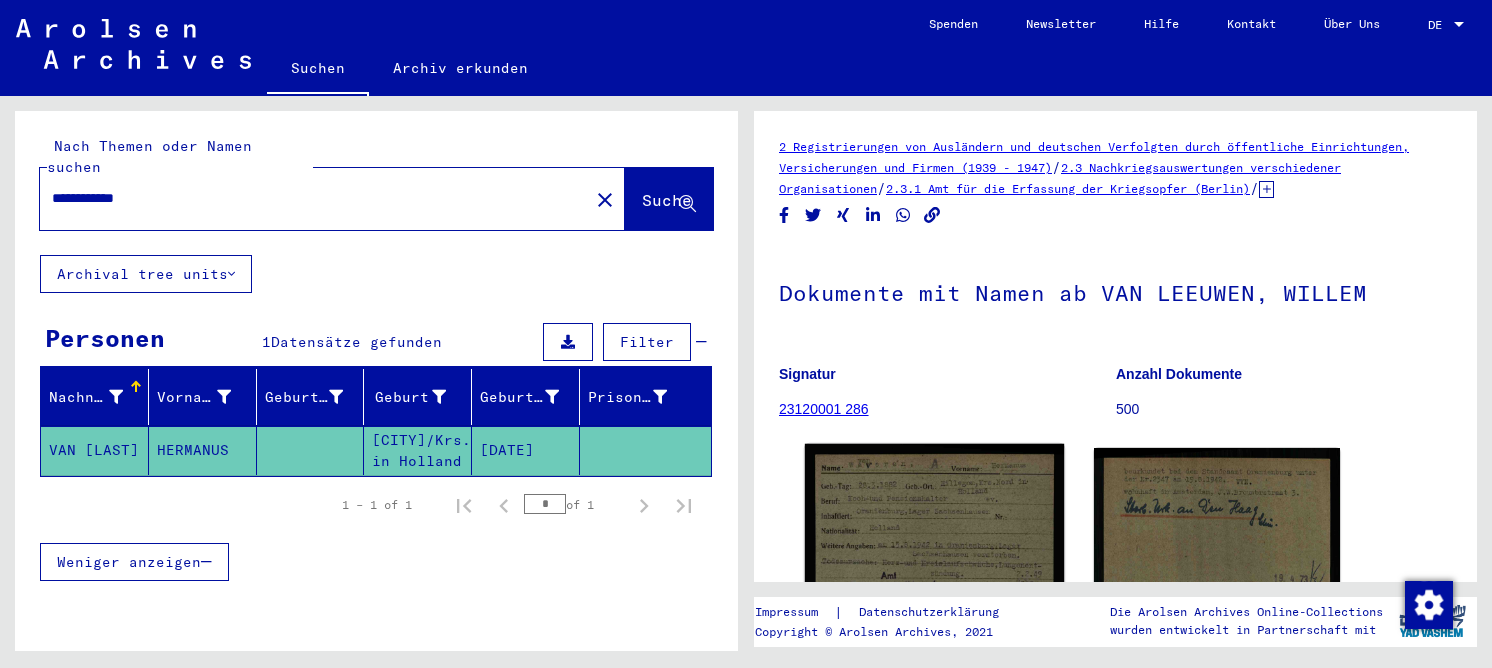 click 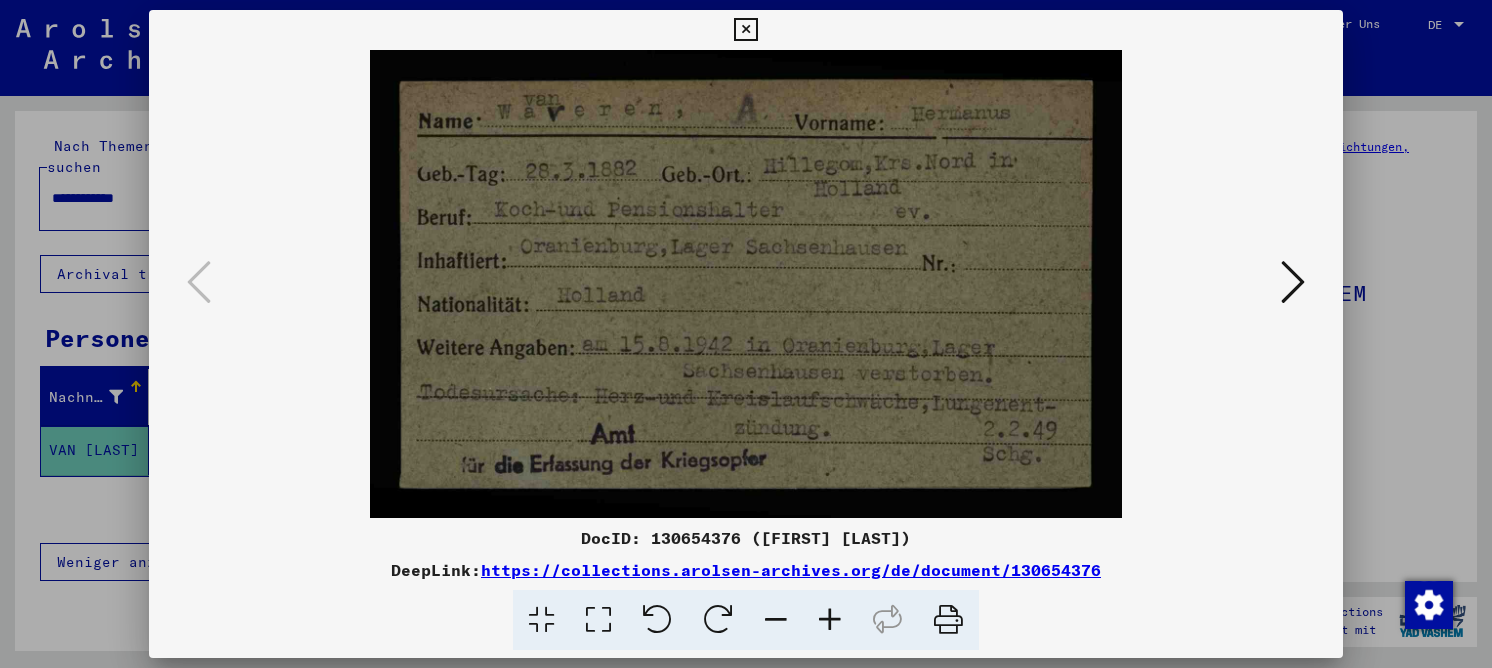 type 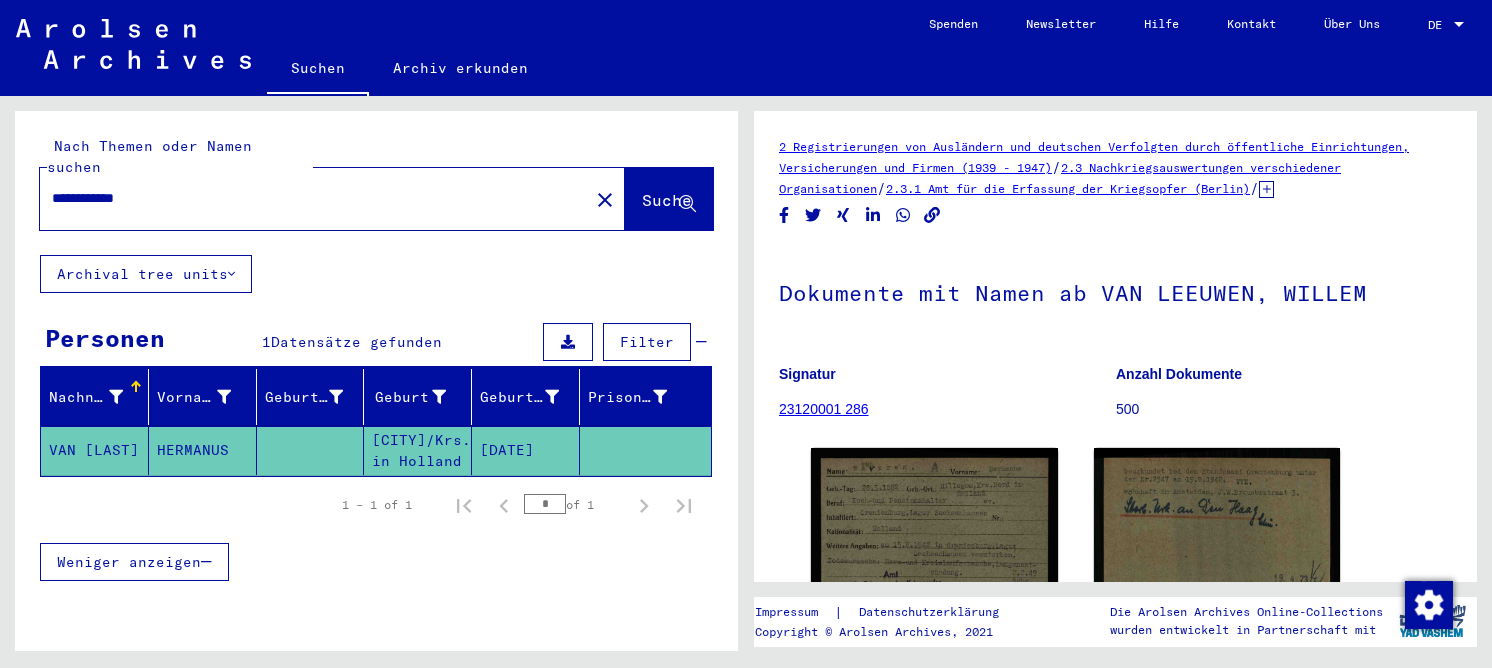 drag, startPoint x: 215, startPoint y: 175, endPoint x: 13, endPoint y: 173, distance: 202.0099 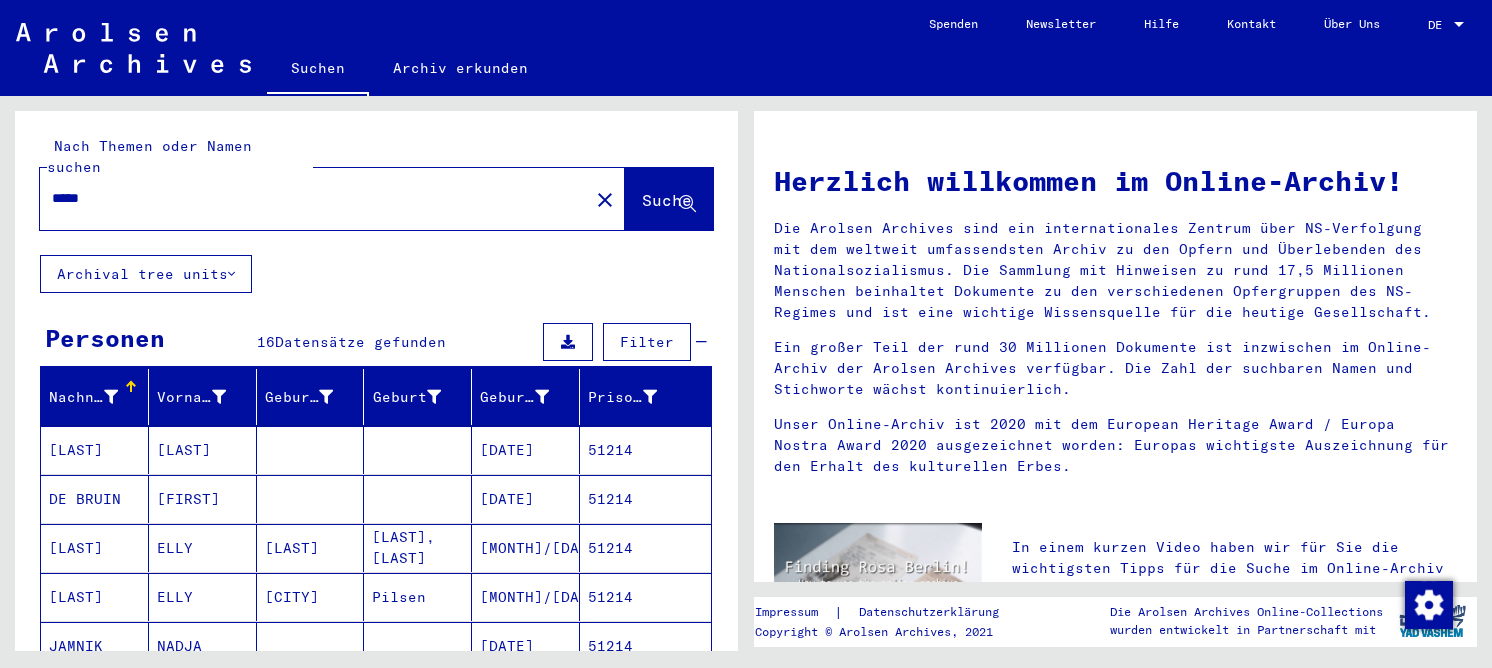 click on "[FIRST]" at bounding box center (203, 548) 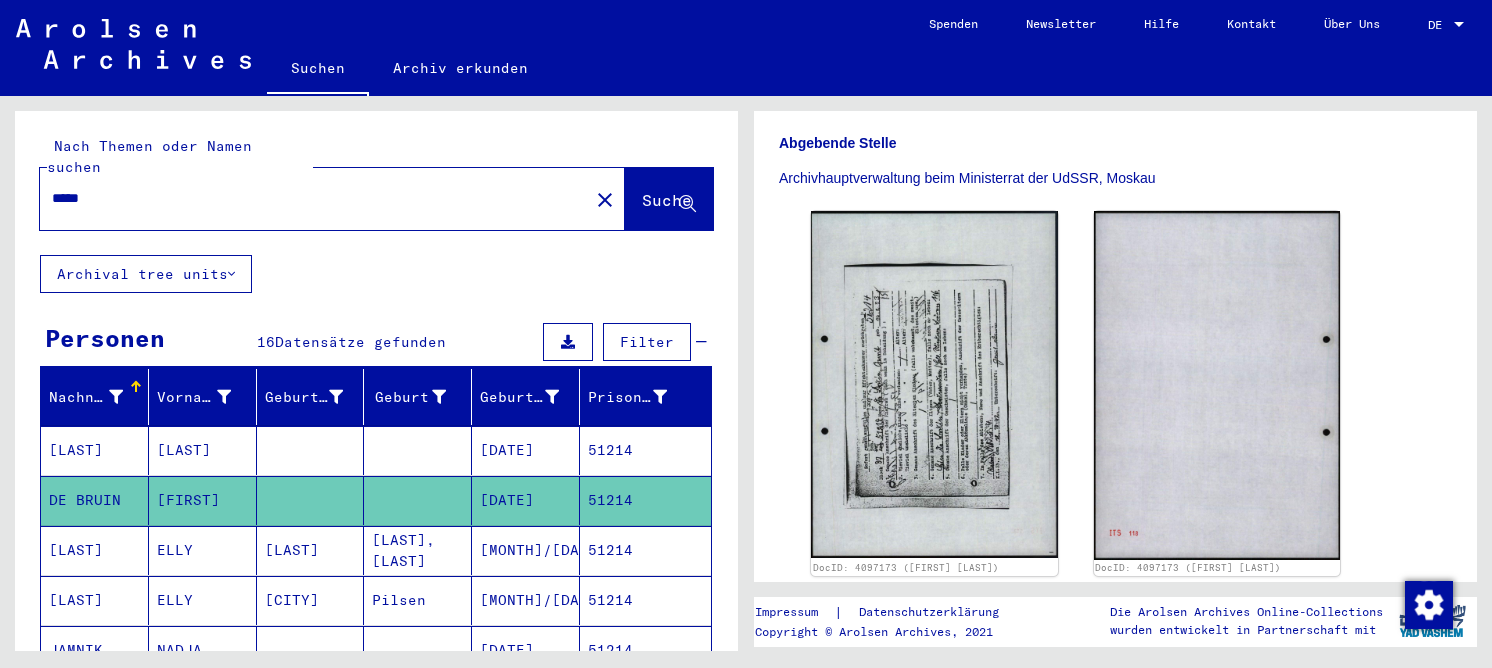 scroll, scrollTop: 0, scrollLeft: 0, axis: both 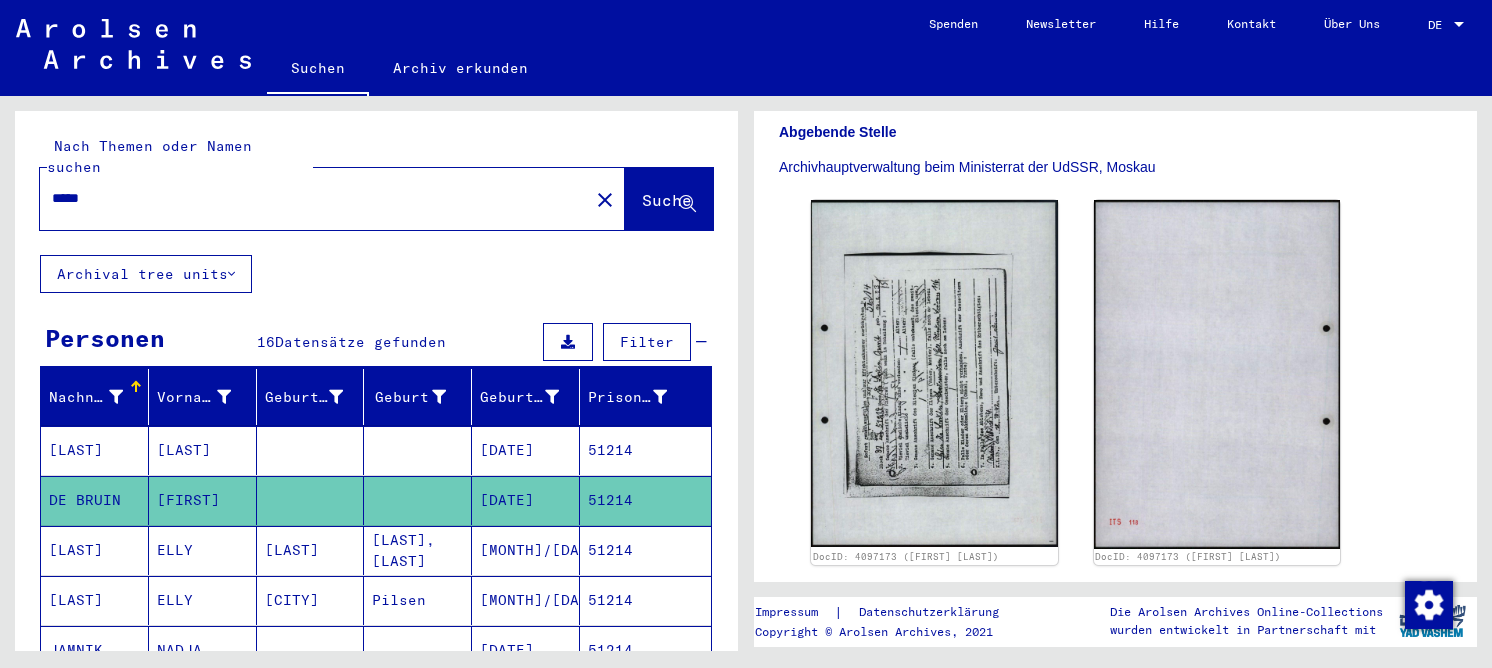 click on "*****" at bounding box center (314, 198) 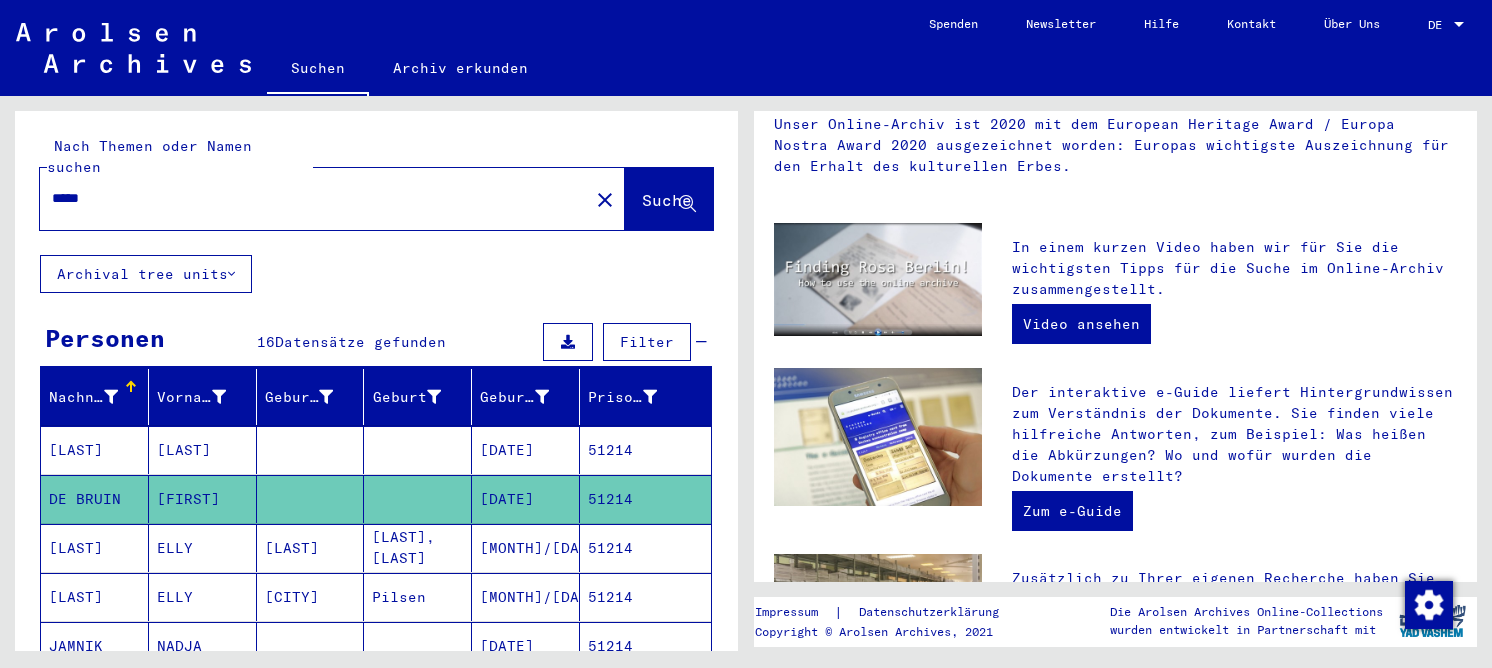 scroll, scrollTop: 0, scrollLeft: 0, axis: both 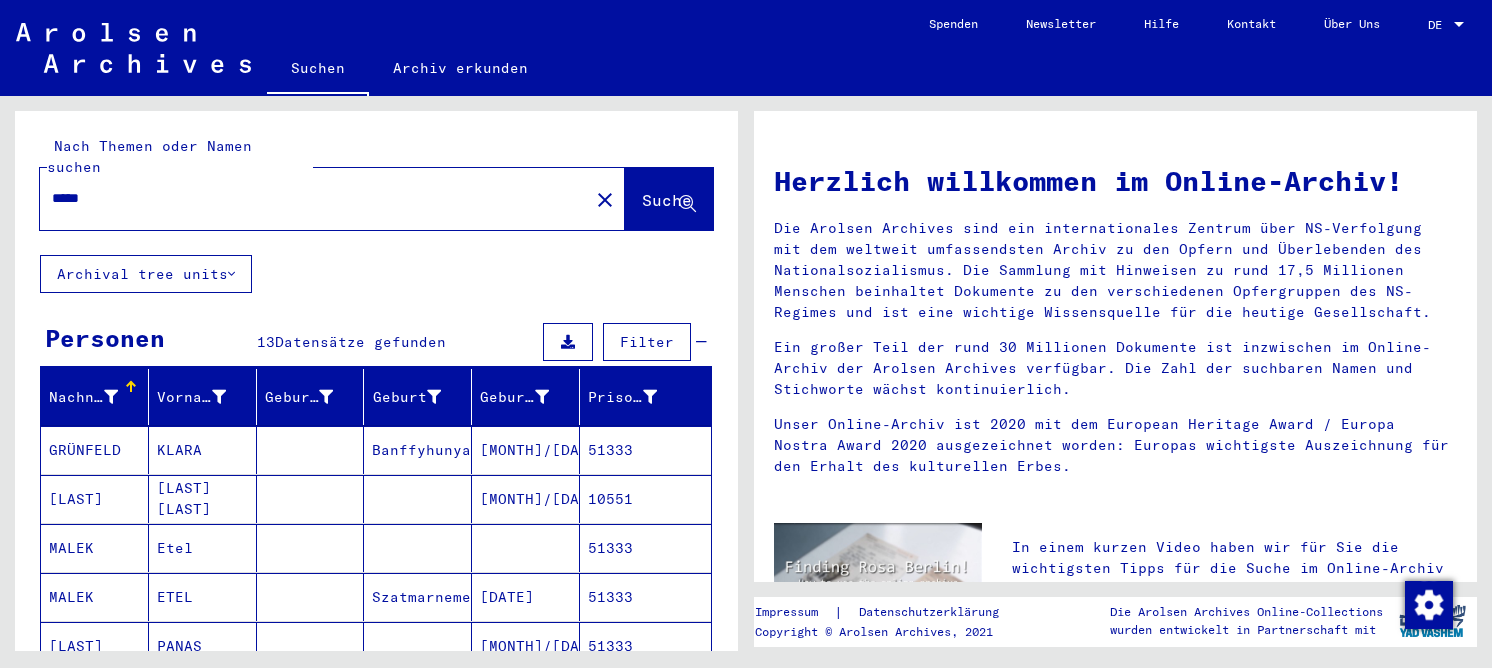 click on "[LAST]" at bounding box center (95, 548) 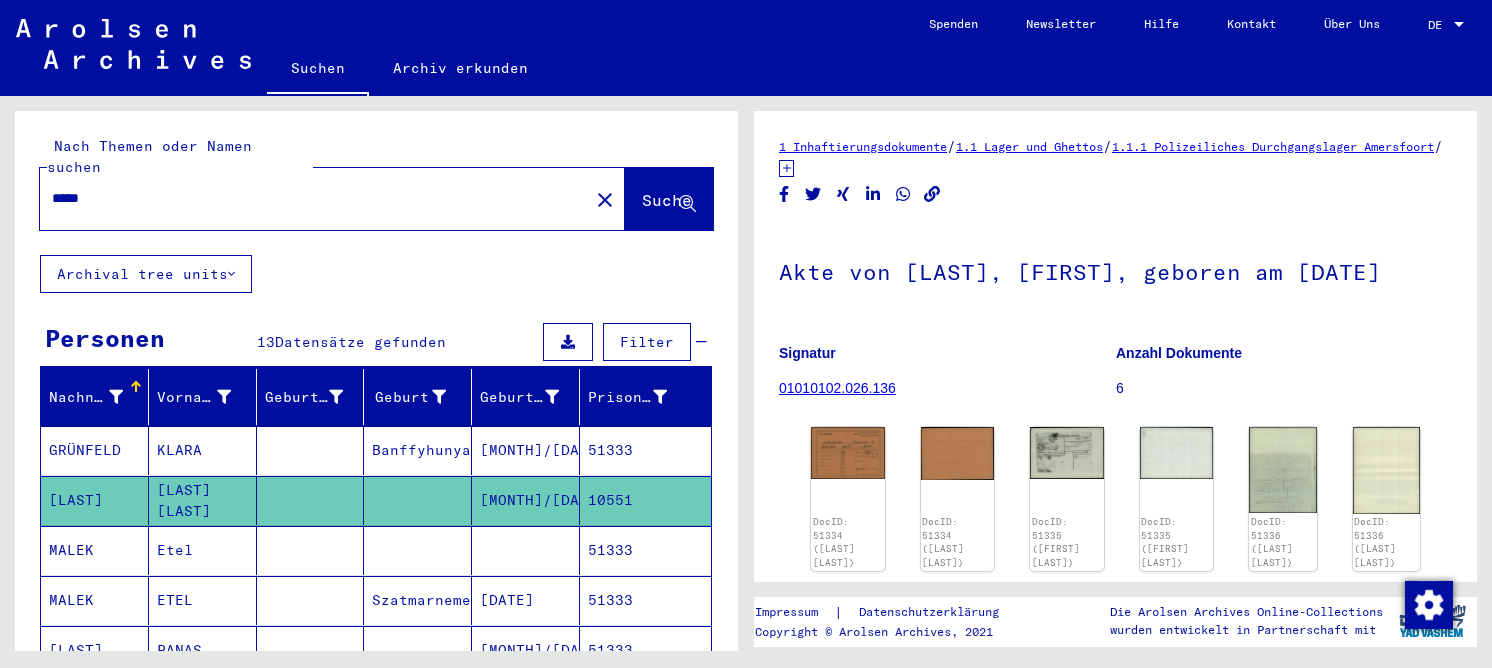 scroll, scrollTop: 300, scrollLeft: 0, axis: vertical 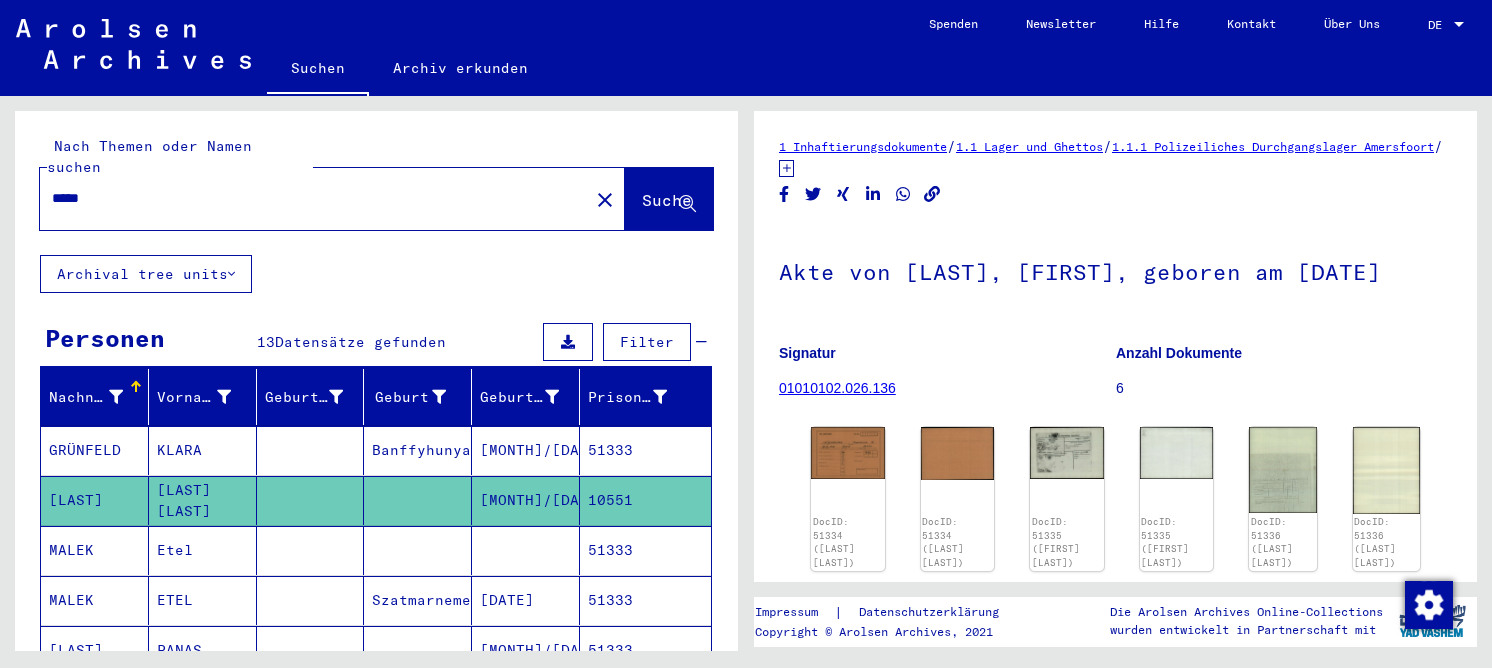 drag, startPoint x: 121, startPoint y: 182, endPoint x: 13, endPoint y: 176, distance: 108.16654 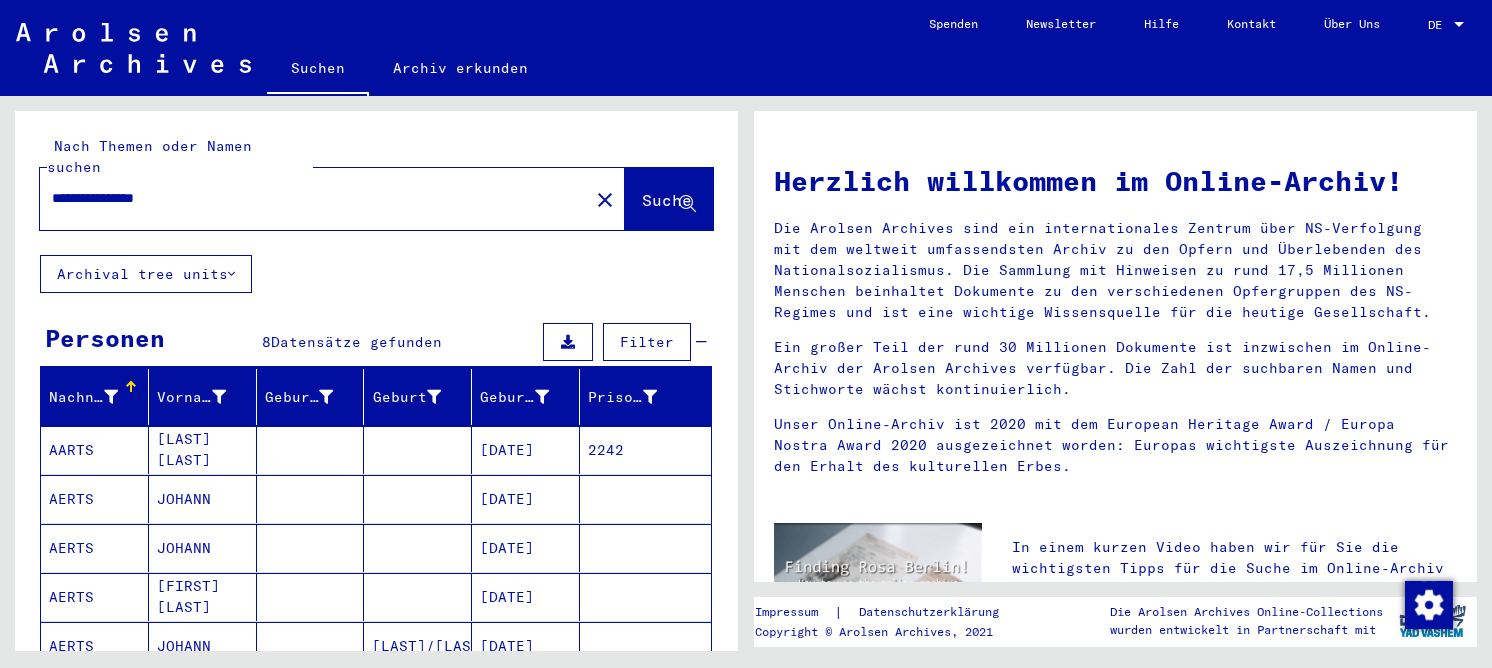 click on "JOHANN" at bounding box center (203, 548) 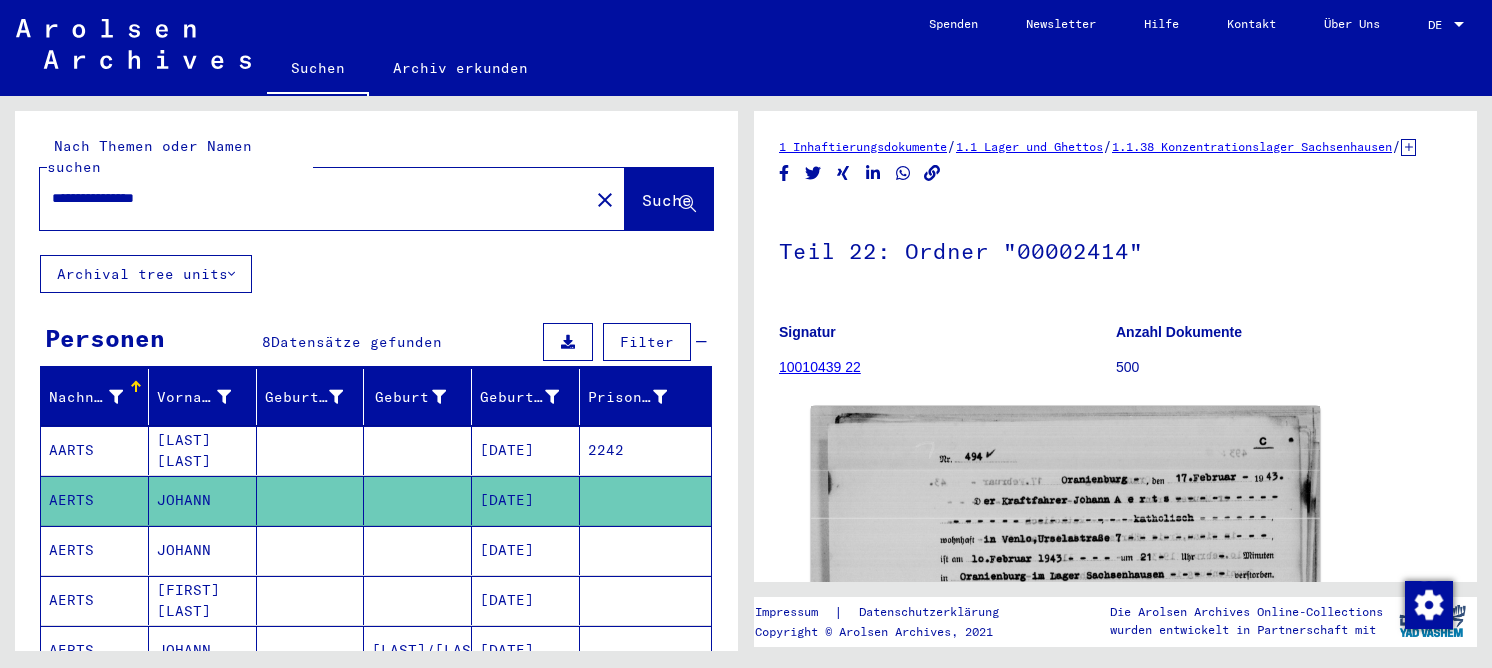 scroll, scrollTop: 0, scrollLeft: 0, axis: both 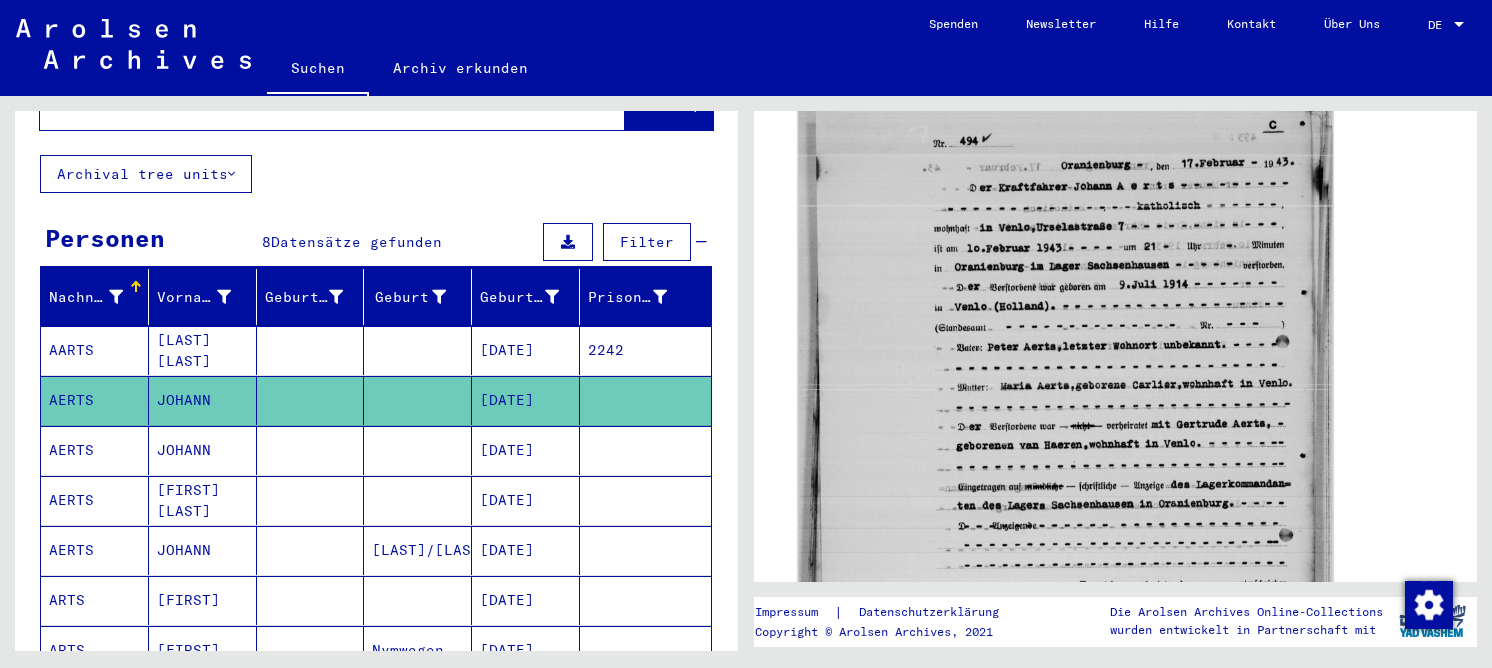 click 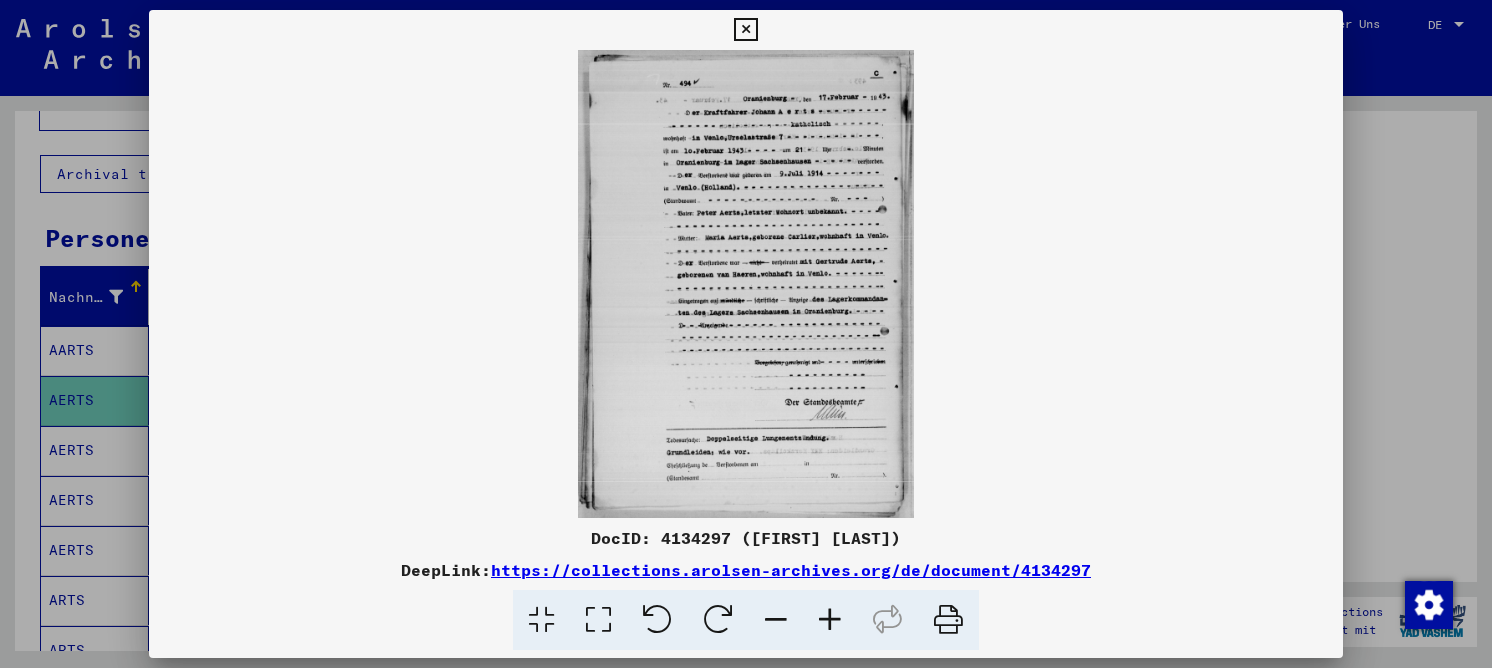 click at bounding box center [598, 620] 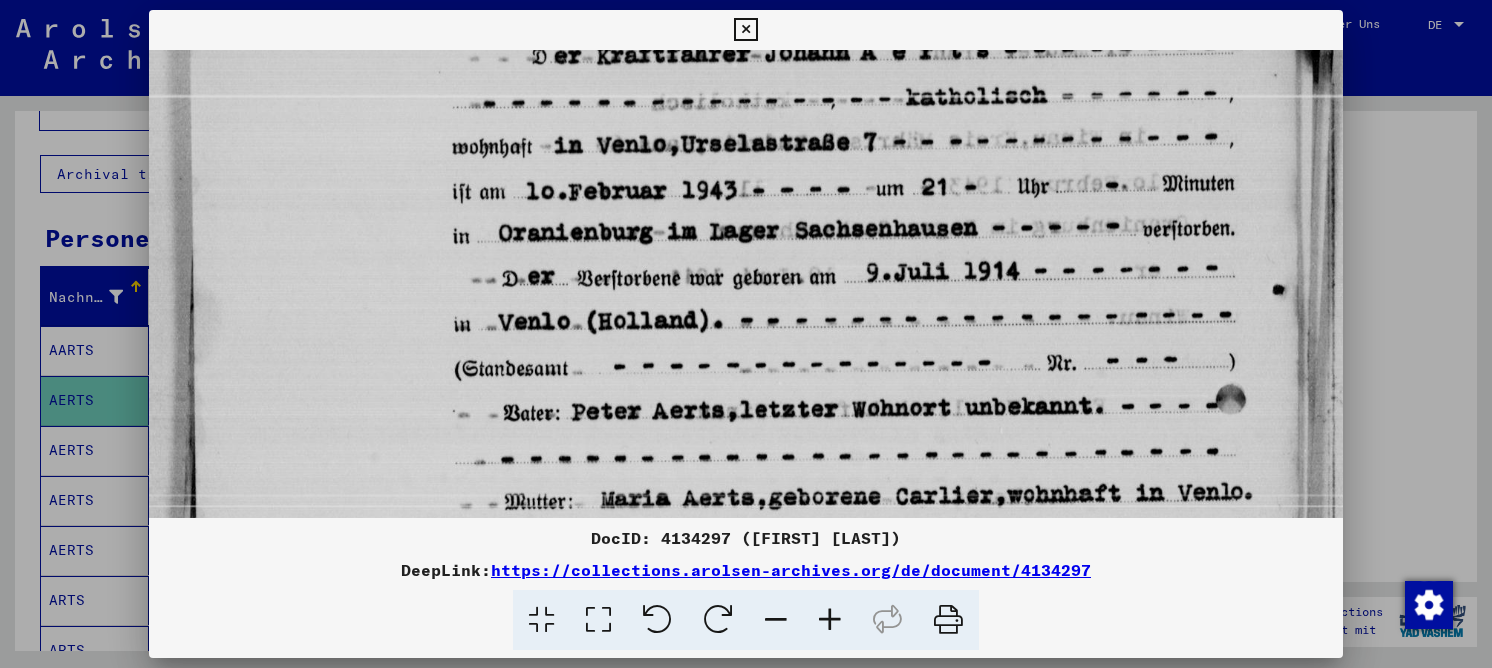 drag, startPoint x: 769, startPoint y: 388, endPoint x: 729, endPoint y: 171, distance: 220.65584 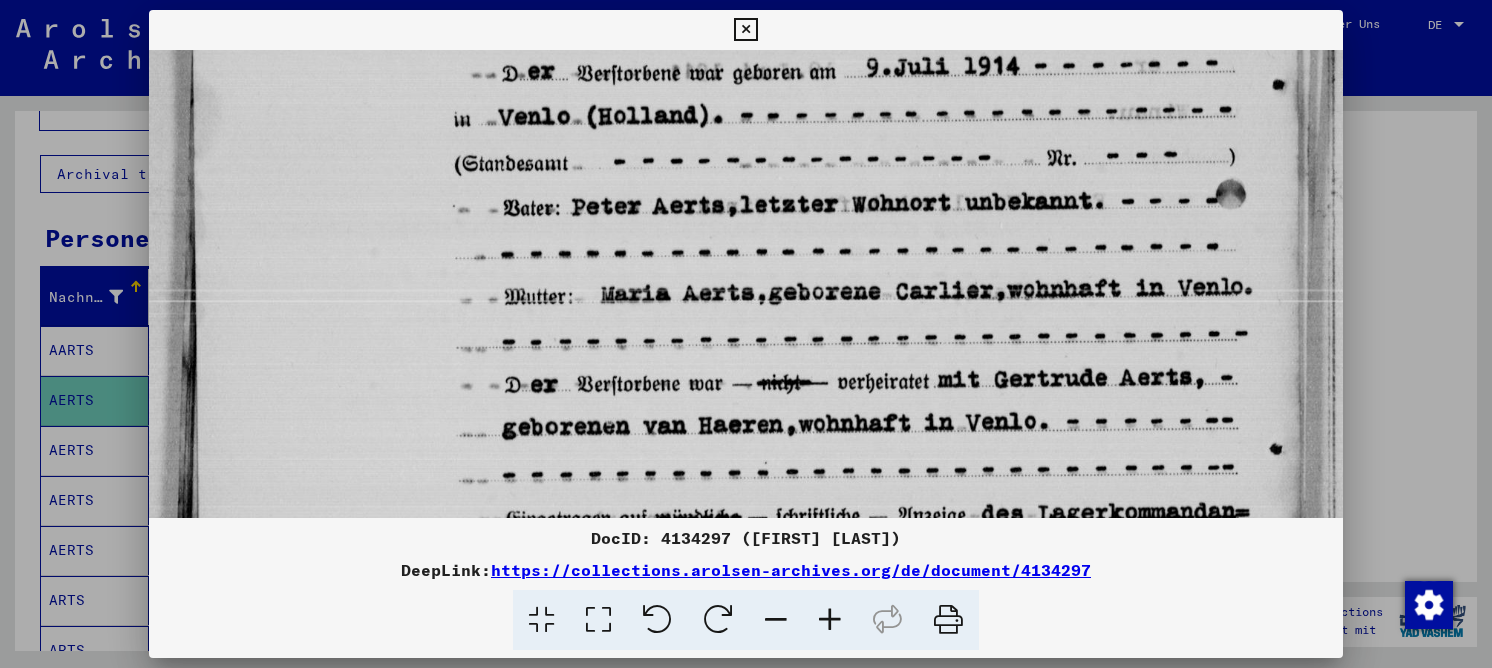 drag, startPoint x: 775, startPoint y: 354, endPoint x: 759, endPoint y: 149, distance: 205.62344 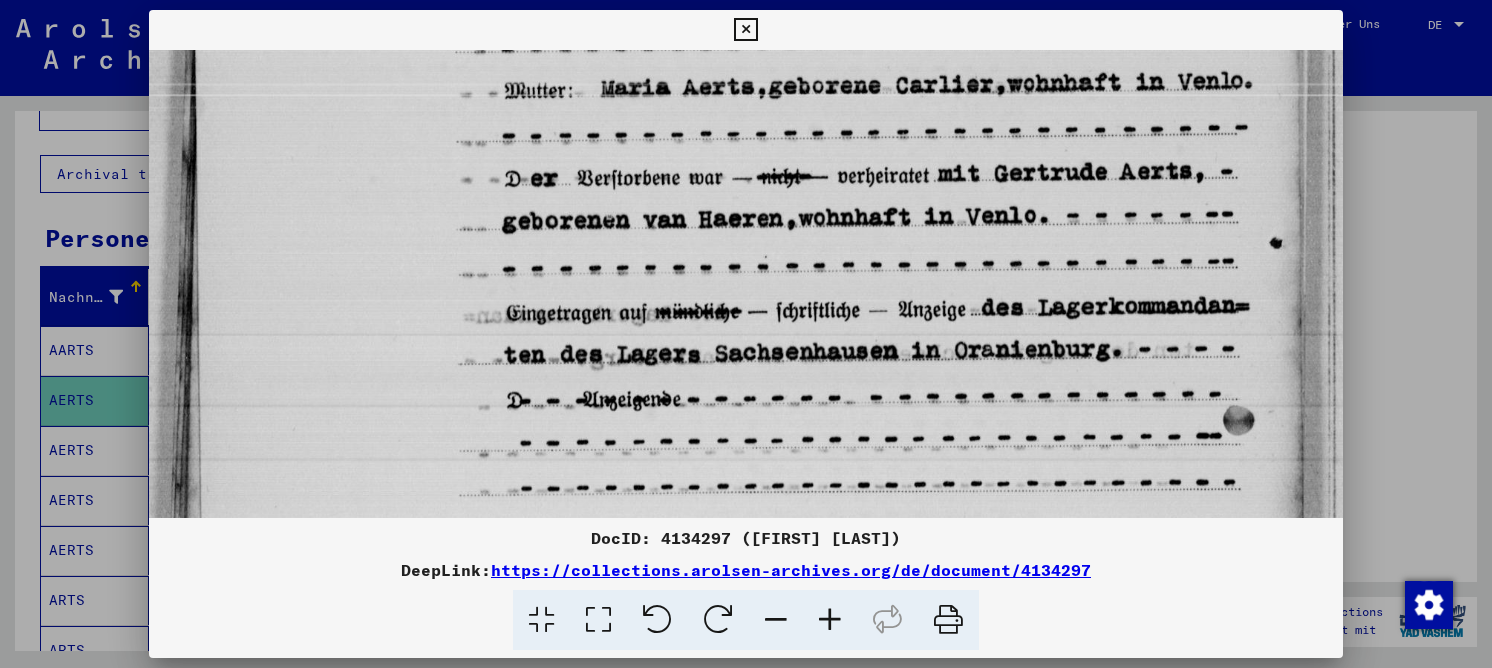 drag, startPoint x: 747, startPoint y: 326, endPoint x: 723, endPoint y: 120, distance: 207.39334 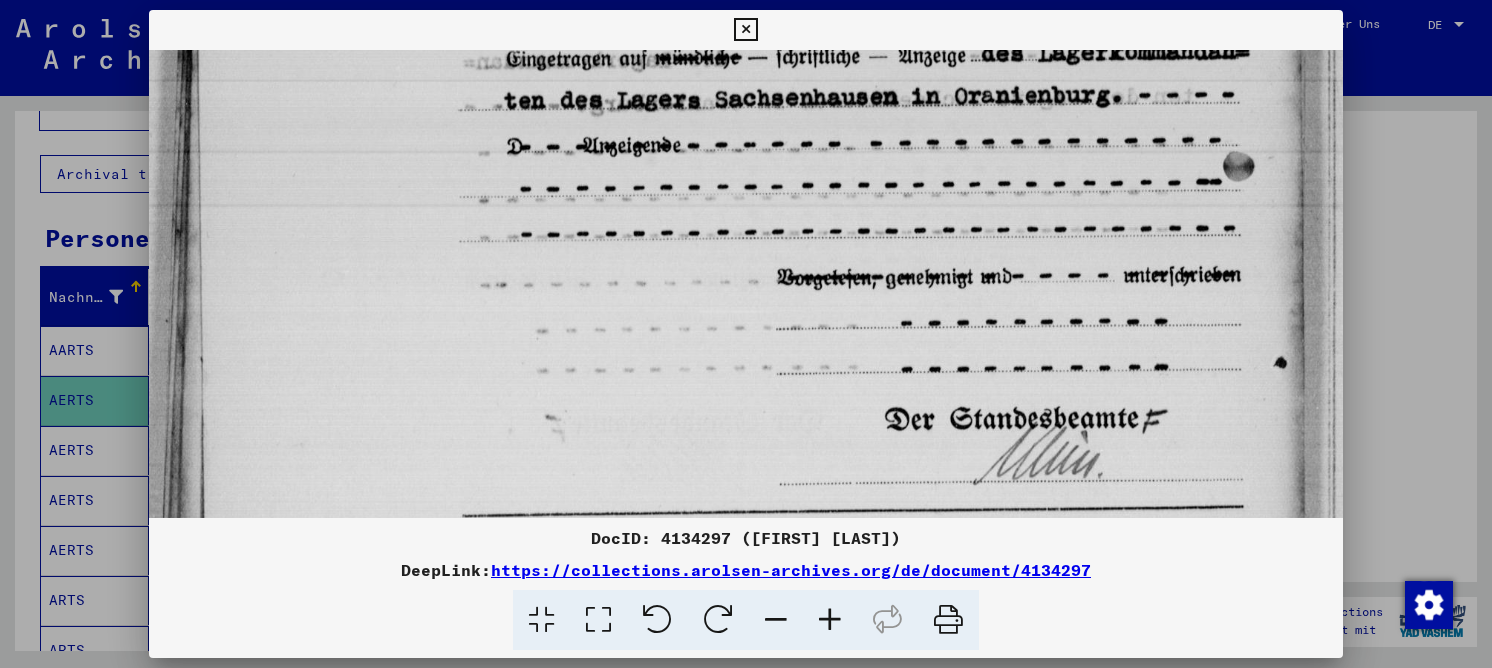 drag, startPoint x: 700, startPoint y: 159, endPoint x: 707, endPoint y: 102, distance: 57.428215 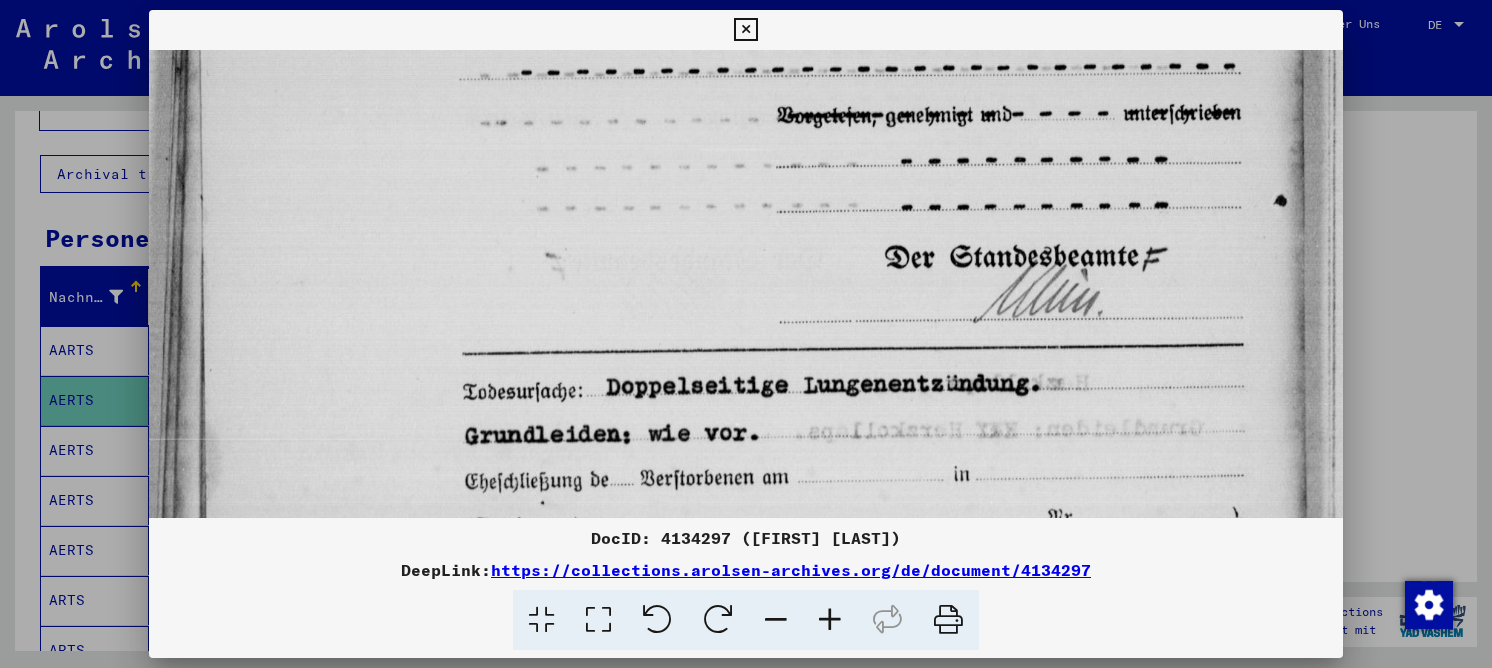 scroll, scrollTop: 1051, scrollLeft: 0, axis: vertical 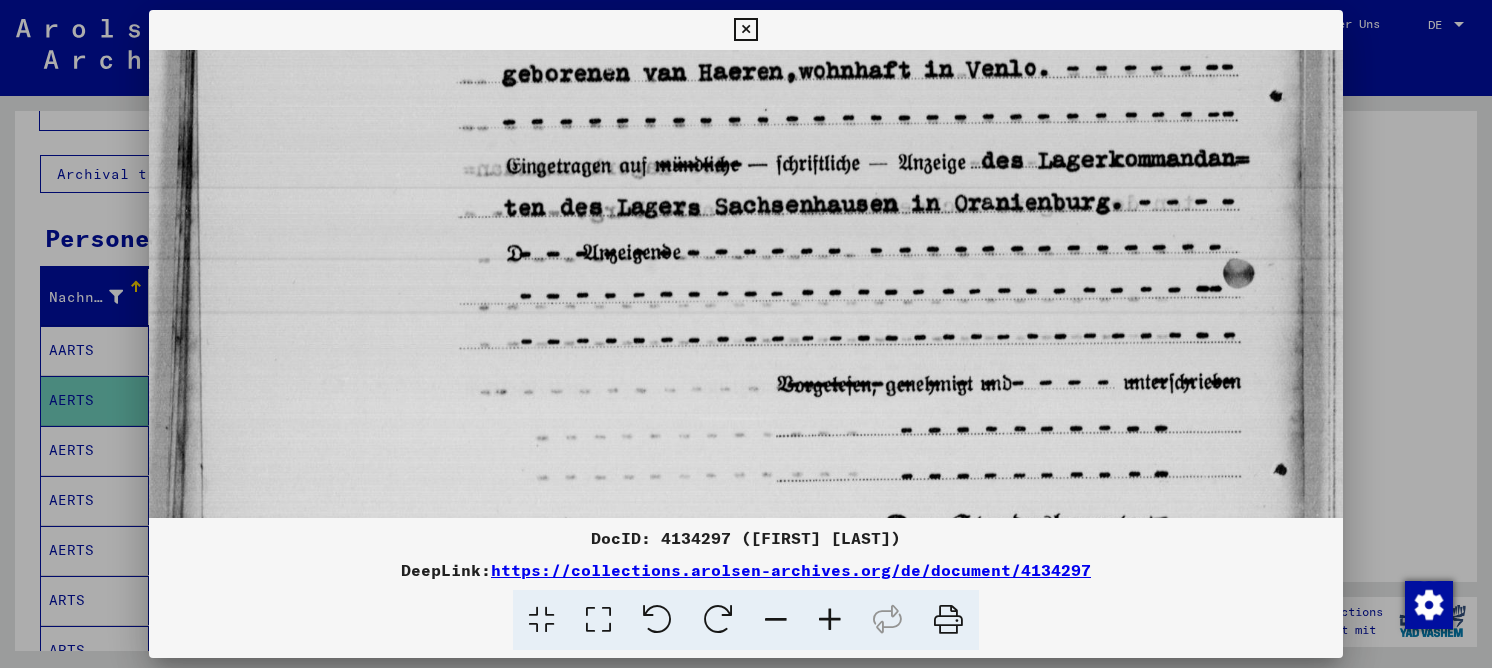 drag, startPoint x: 712, startPoint y: 287, endPoint x: 606, endPoint y: 389, distance: 147.10541 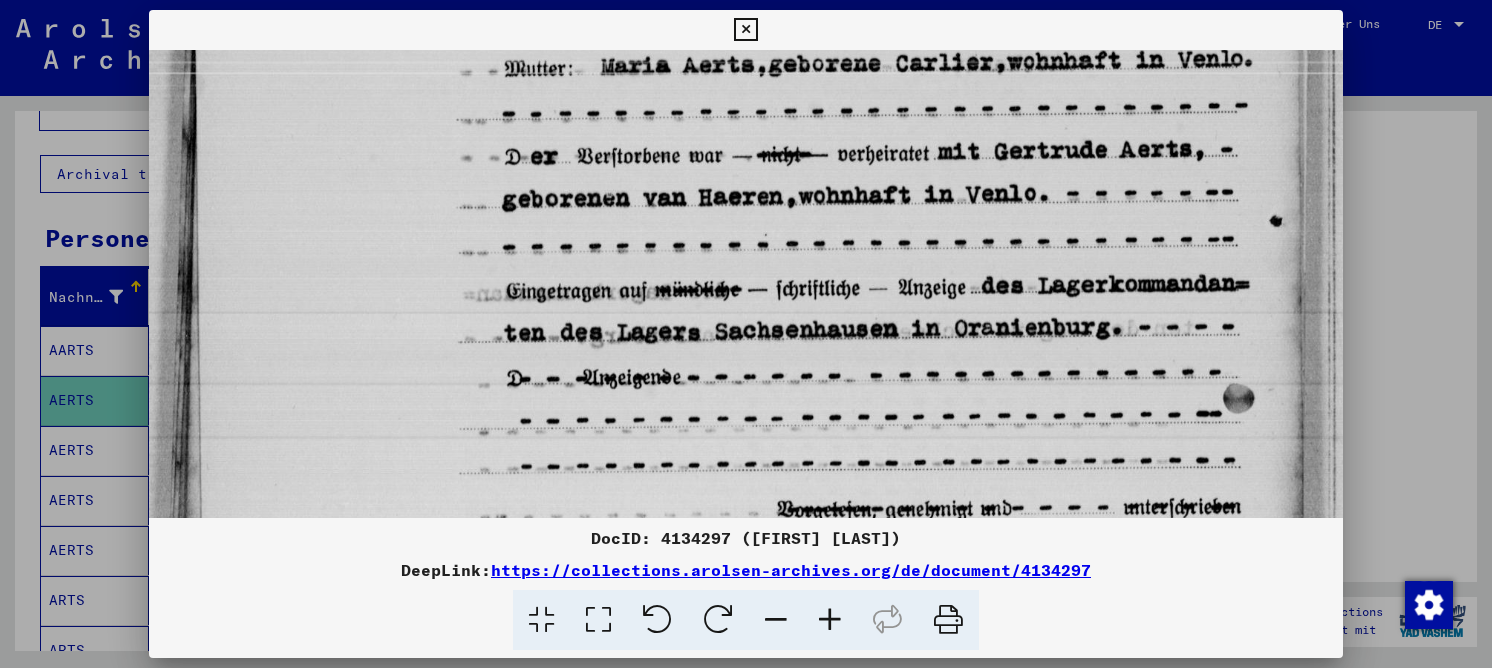 drag, startPoint x: 812, startPoint y: 368, endPoint x: 809, endPoint y: 384, distance: 16.27882 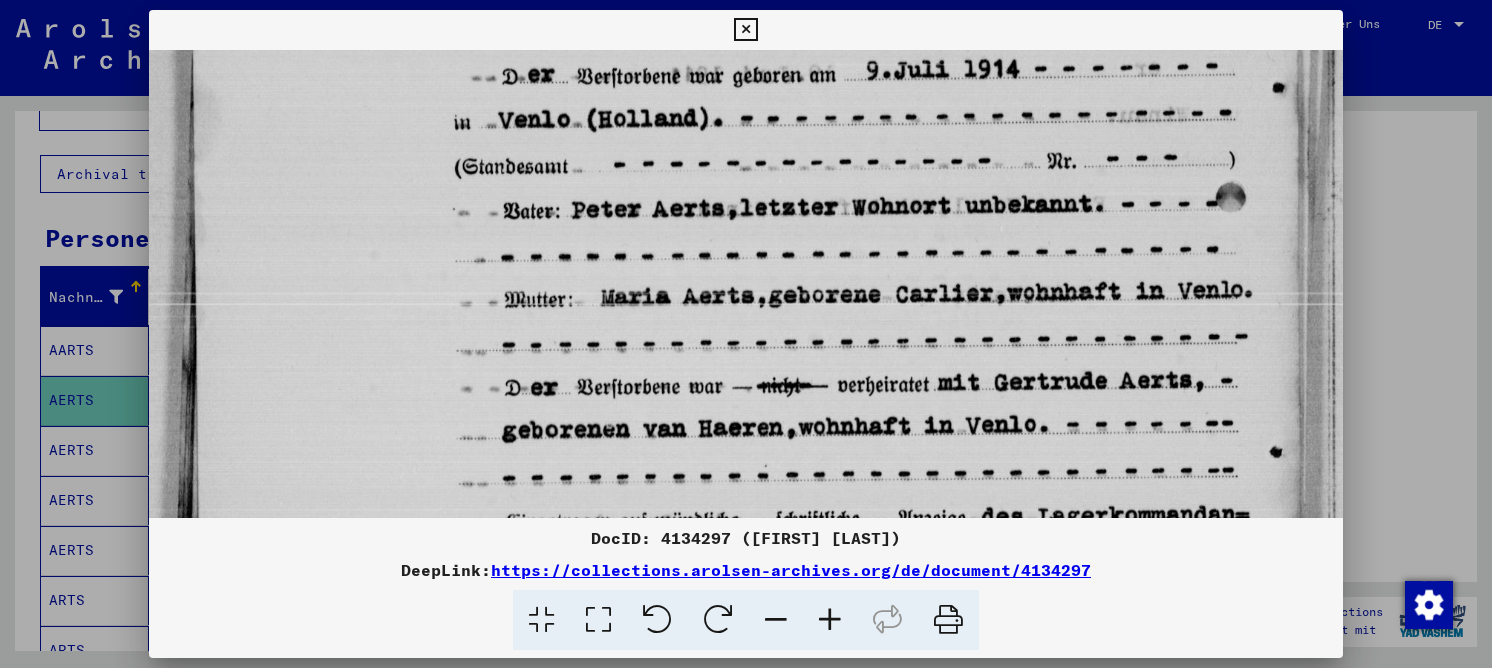 drag, startPoint x: 786, startPoint y: 255, endPoint x: 762, endPoint y: 405, distance: 151.90787 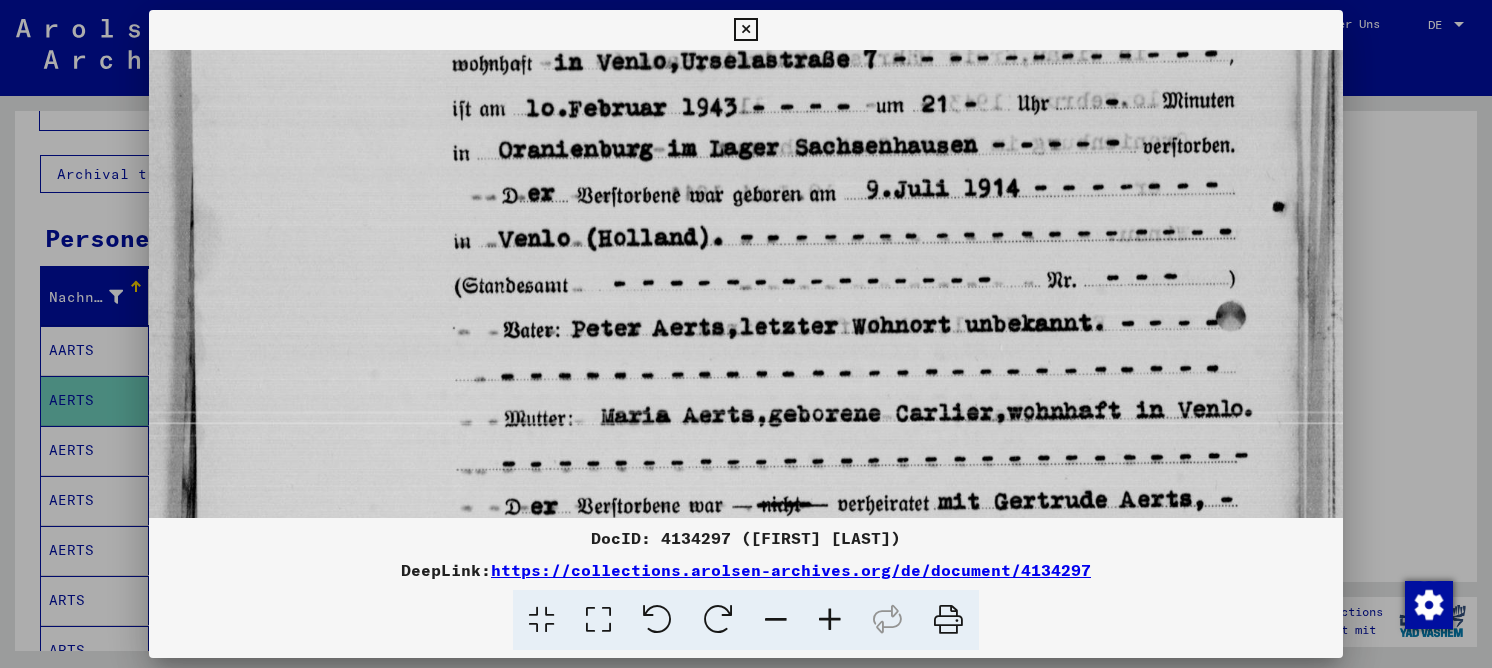 drag, startPoint x: 745, startPoint y: 211, endPoint x: 743, endPoint y: 330, distance: 119.01681 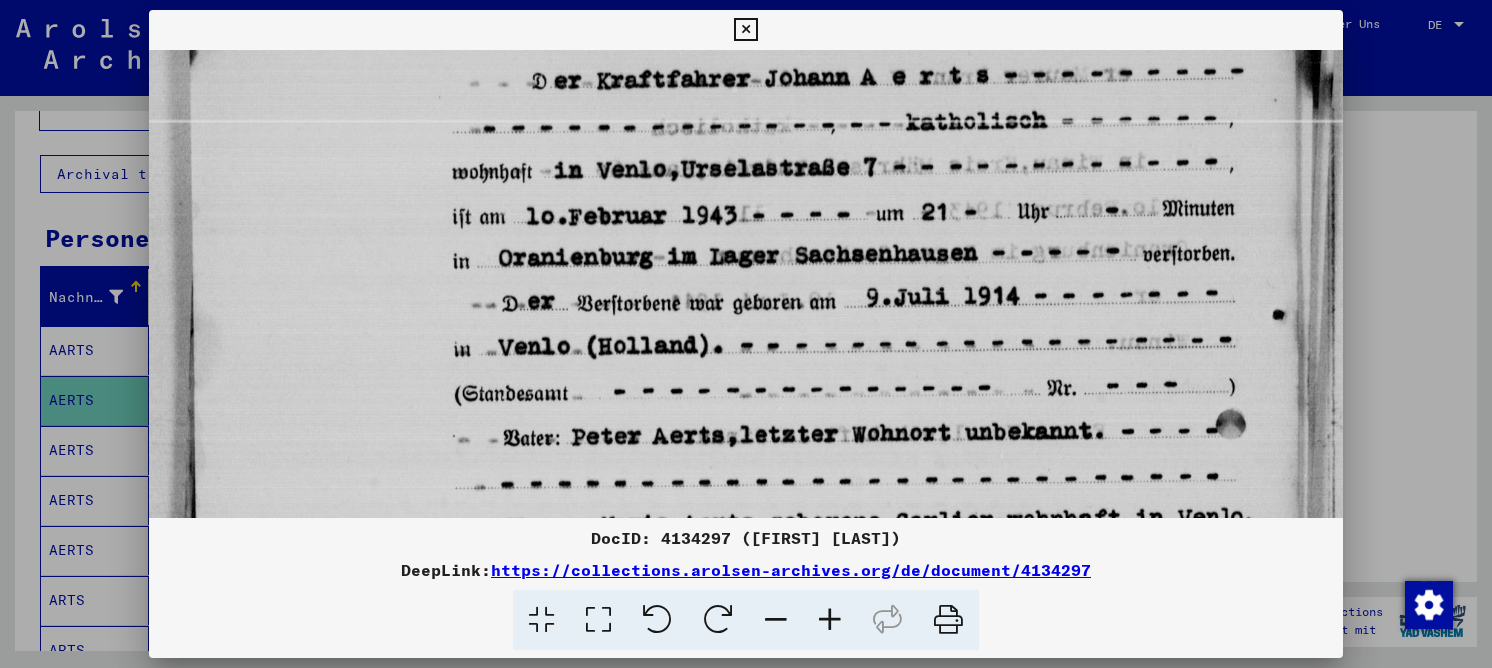 scroll, scrollTop: 126, scrollLeft: 0, axis: vertical 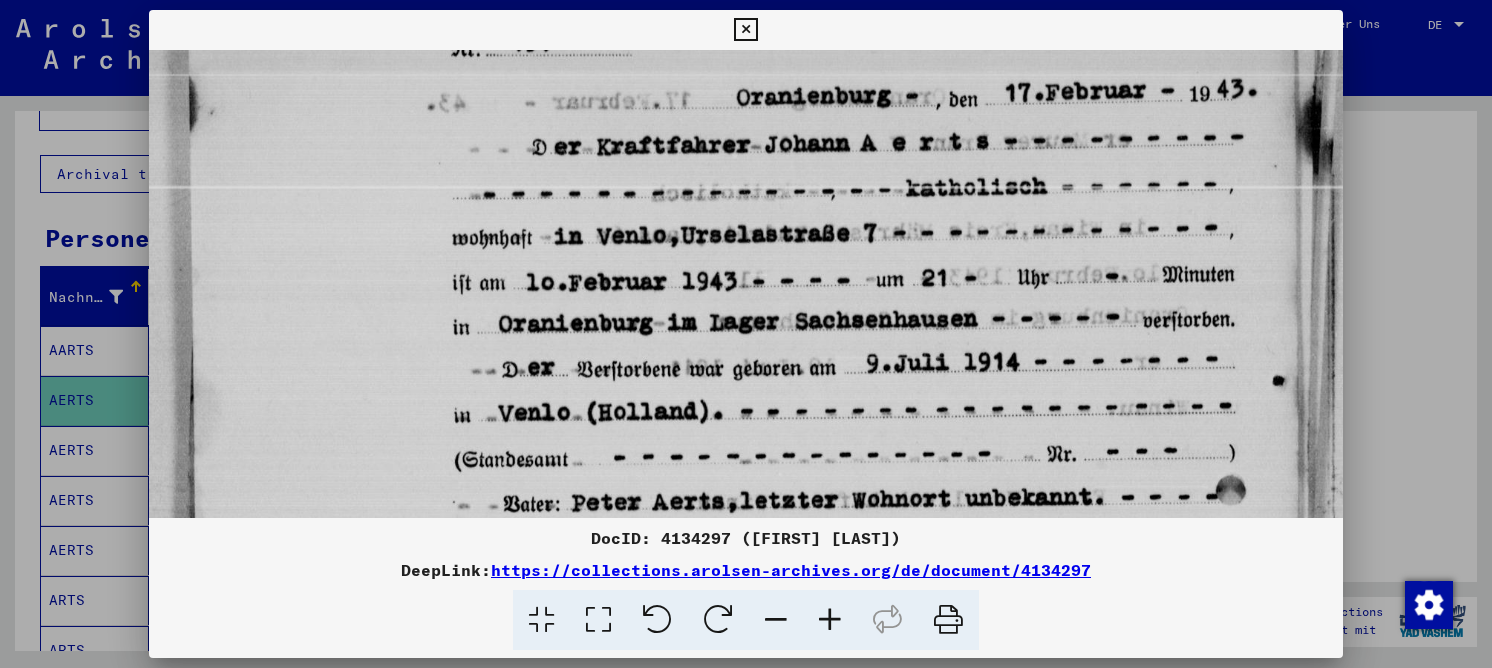 drag, startPoint x: 732, startPoint y: 361, endPoint x: 732, endPoint y: 384, distance: 23 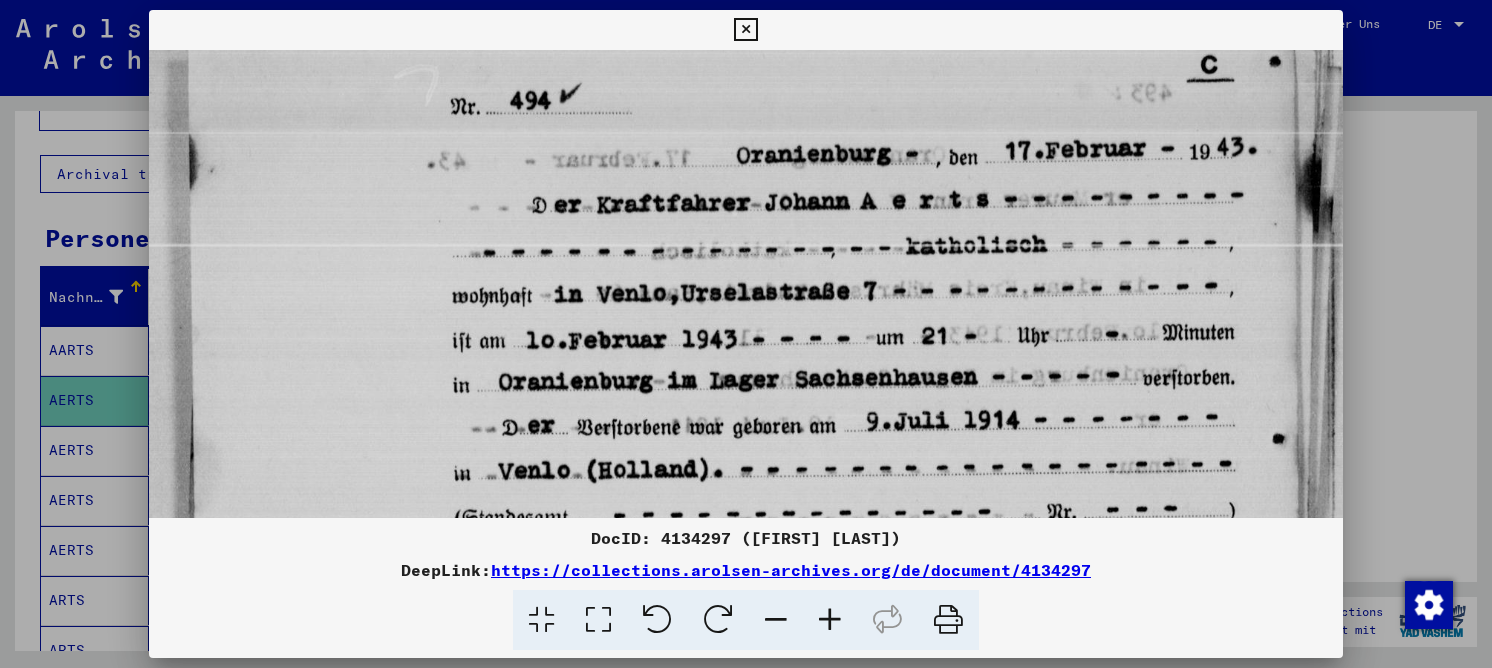 drag, startPoint x: 682, startPoint y: 187, endPoint x: 674, endPoint y: 245, distance: 58.549126 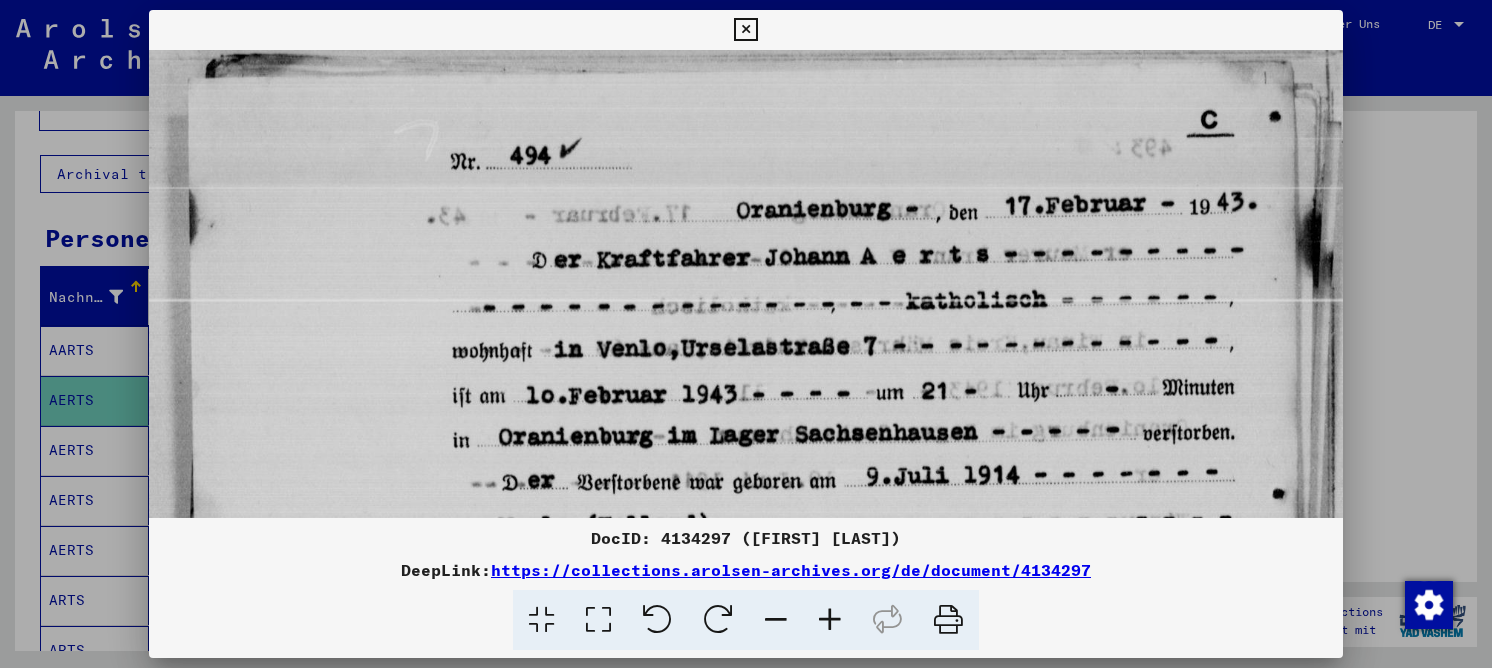 scroll, scrollTop: 2, scrollLeft: 0, axis: vertical 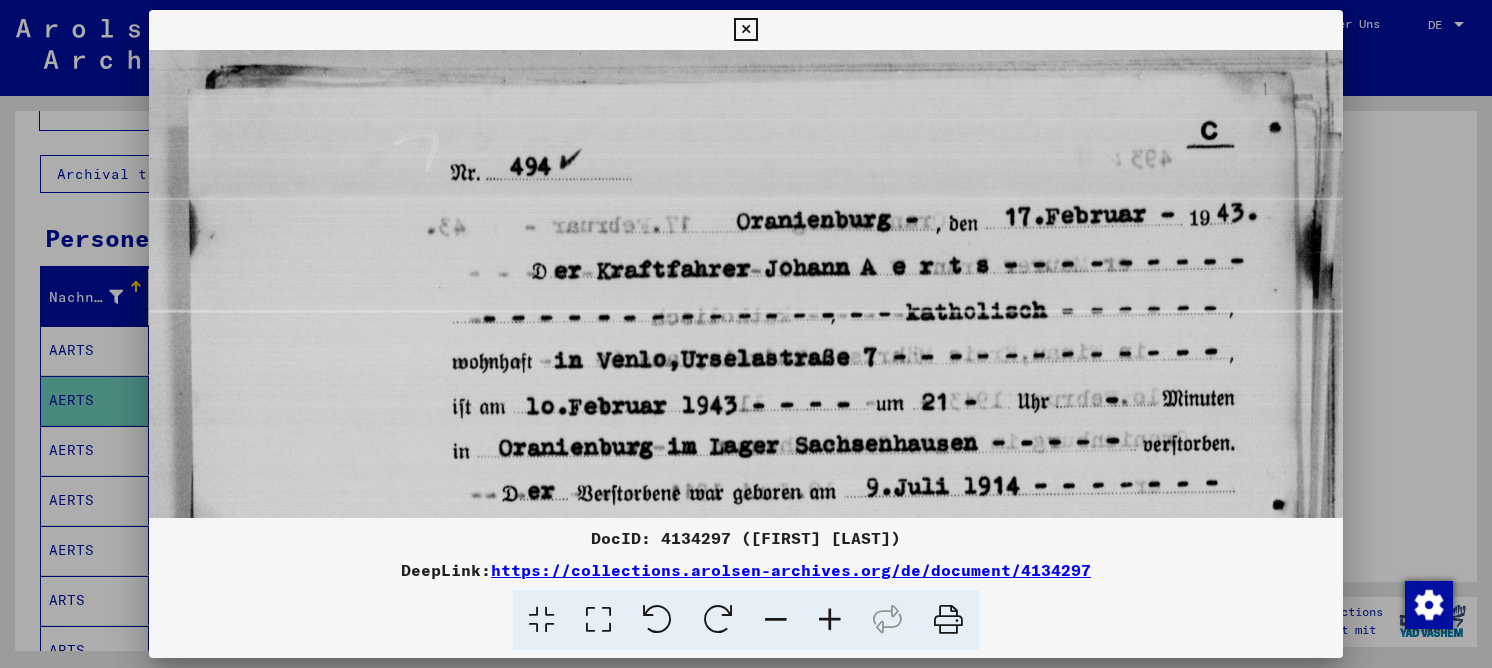 drag, startPoint x: 668, startPoint y: 237, endPoint x: 653, endPoint y: 301, distance: 65.734314 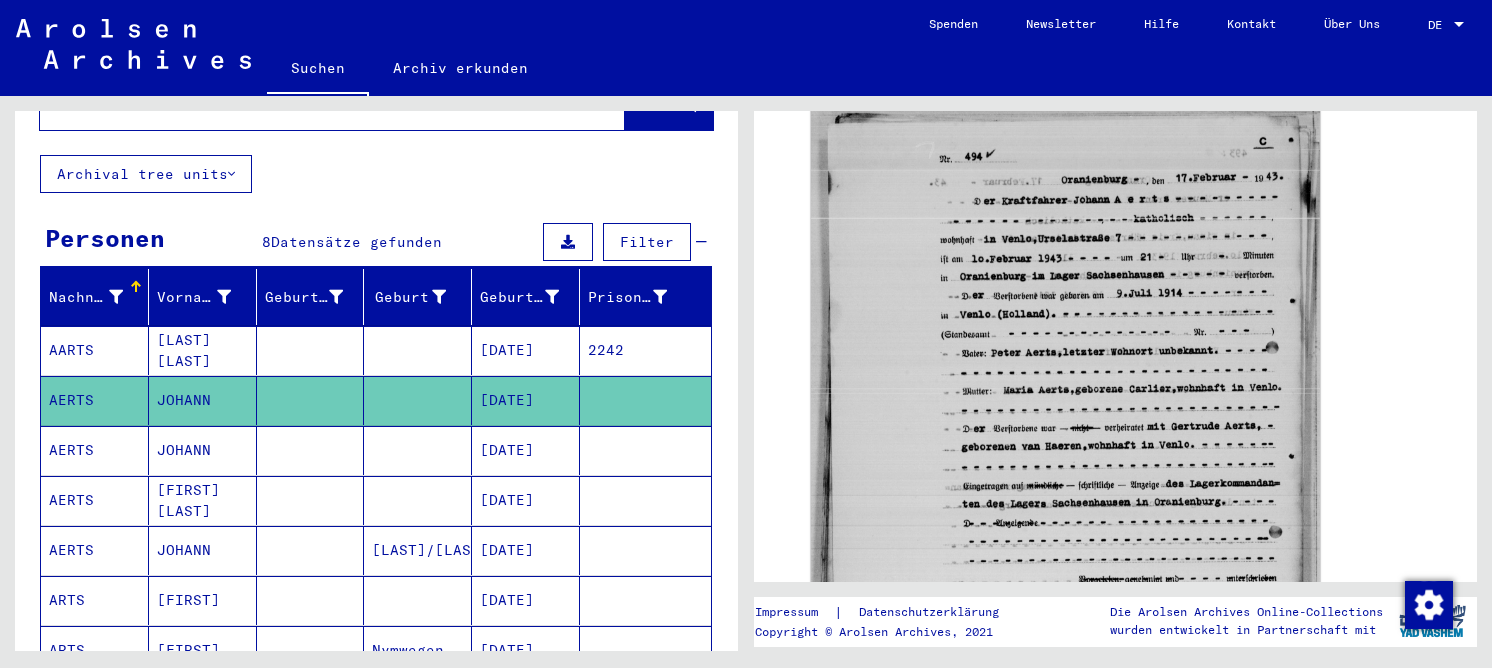 click at bounding box center [311, 500] 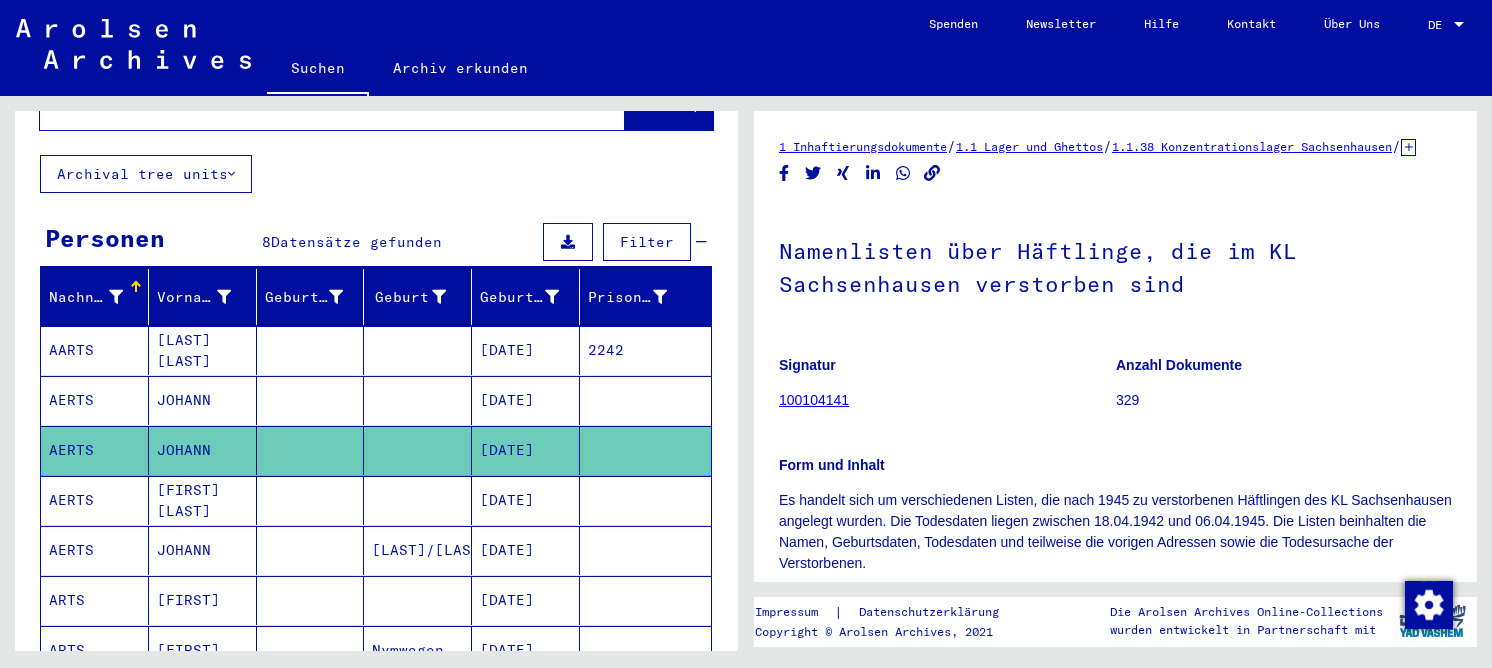 scroll, scrollTop: 370, scrollLeft: 0, axis: vertical 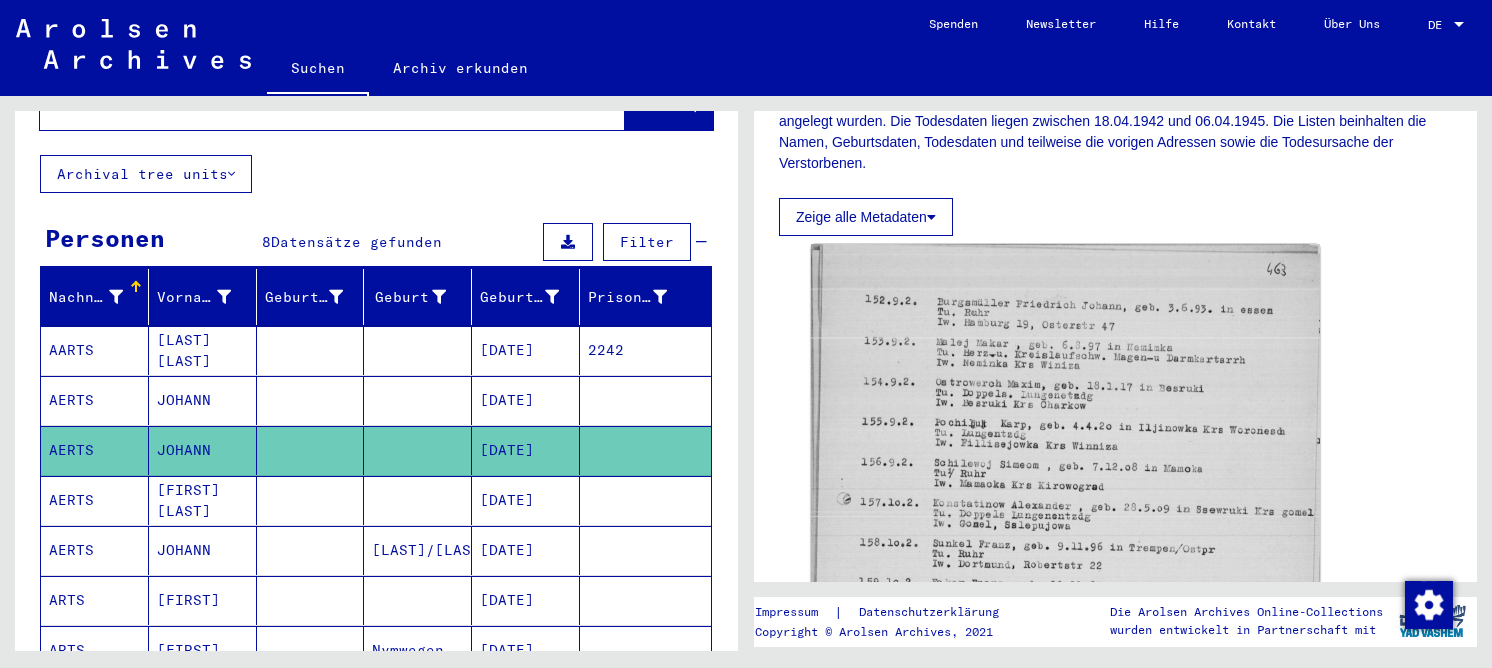click at bounding box center (311, 600) 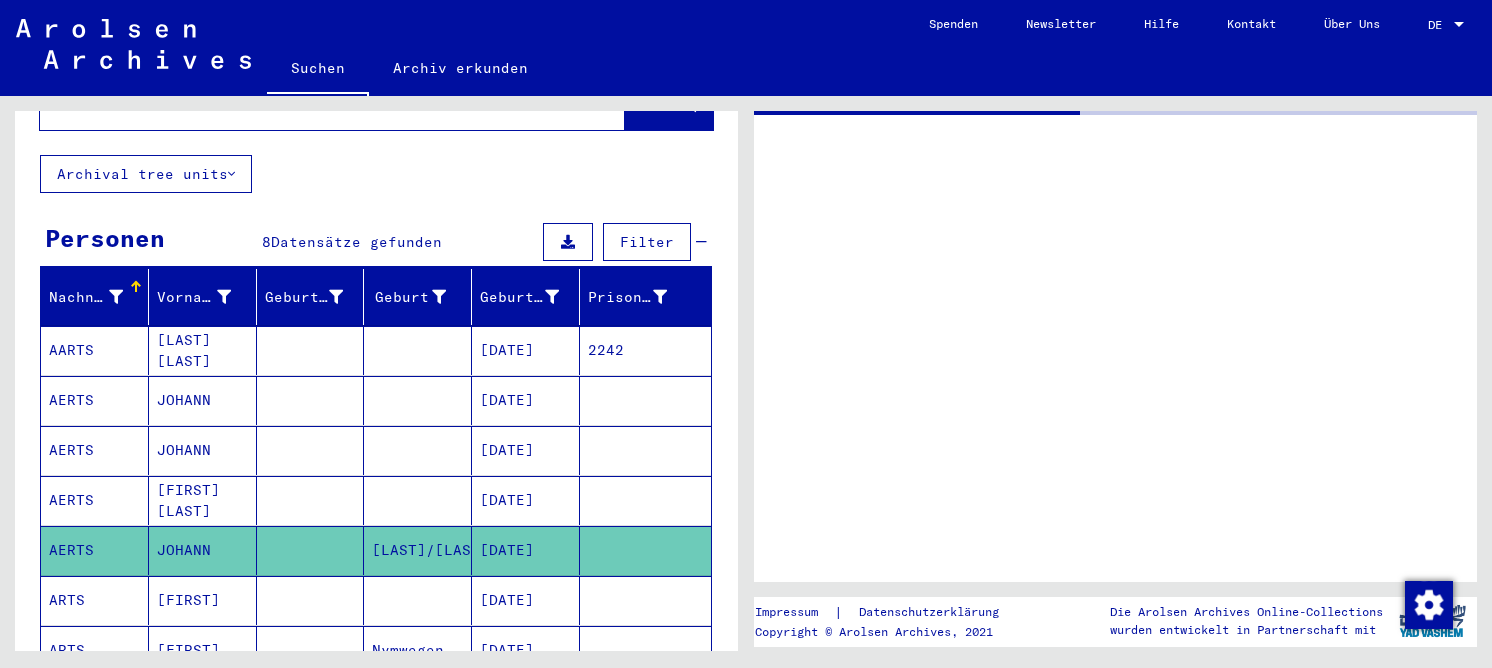 scroll, scrollTop: 0, scrollLeft: 0, axis: both 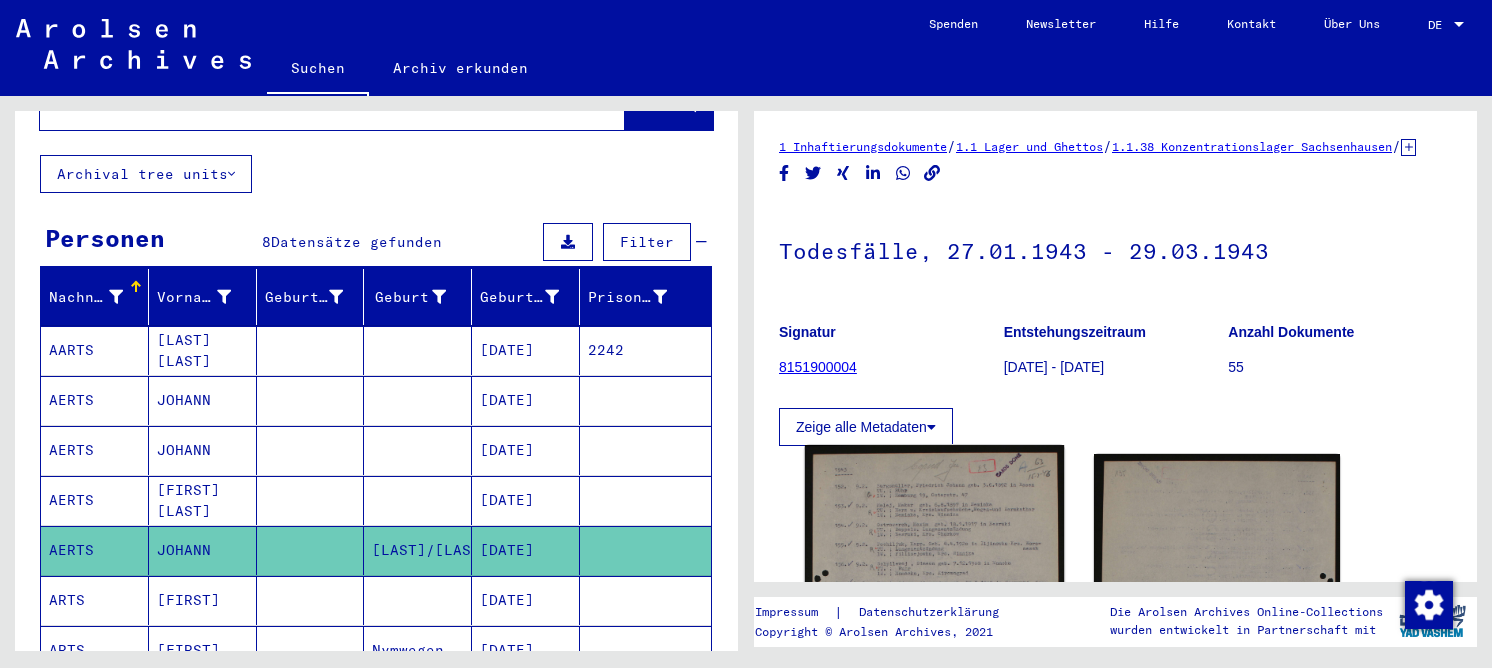 click 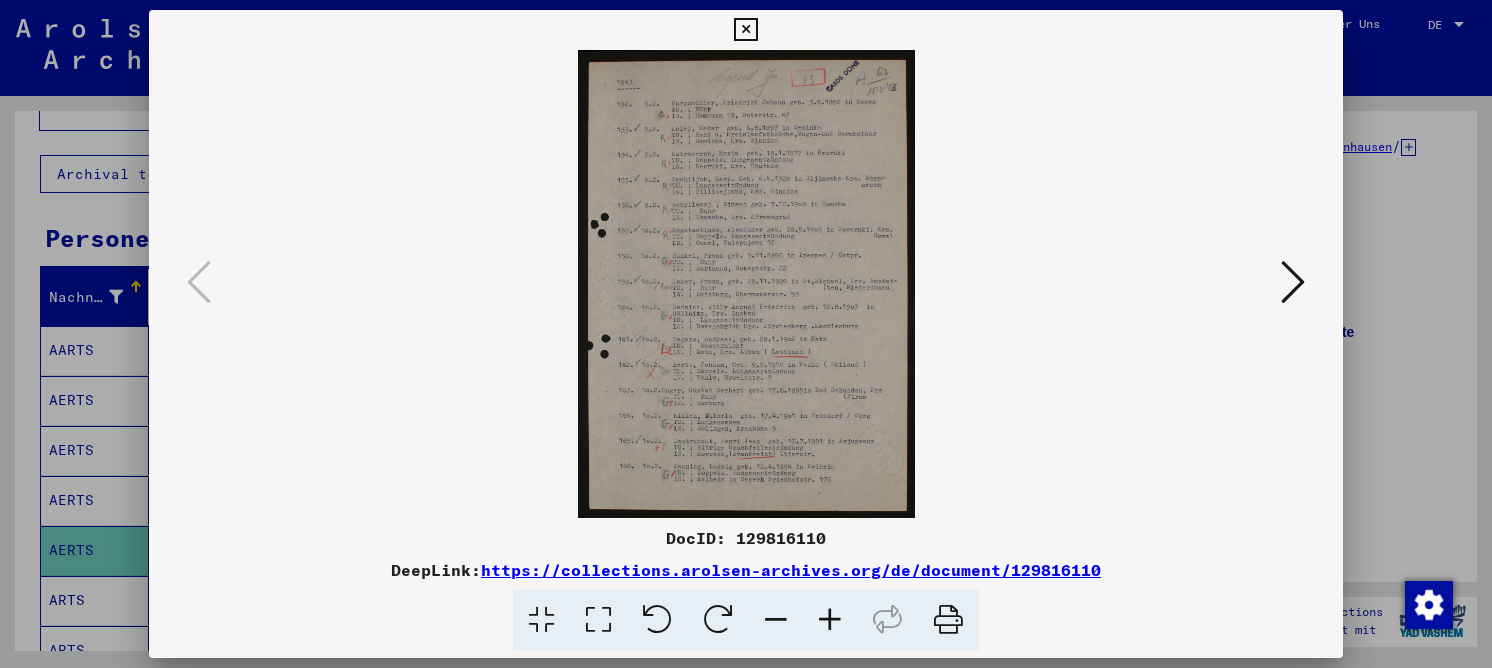 click at bounding box center [598, 620] 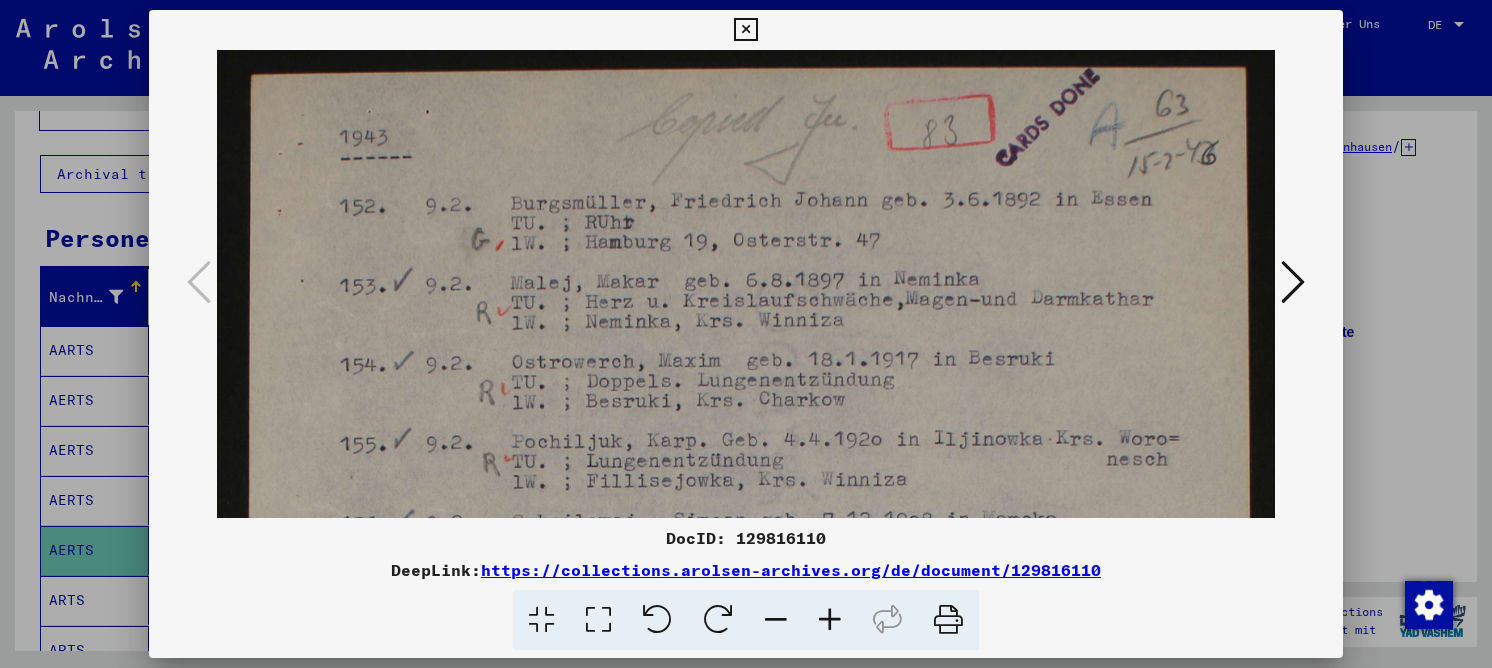 scroll, scrollTop: 0, scrollLeft: 0, axis: both 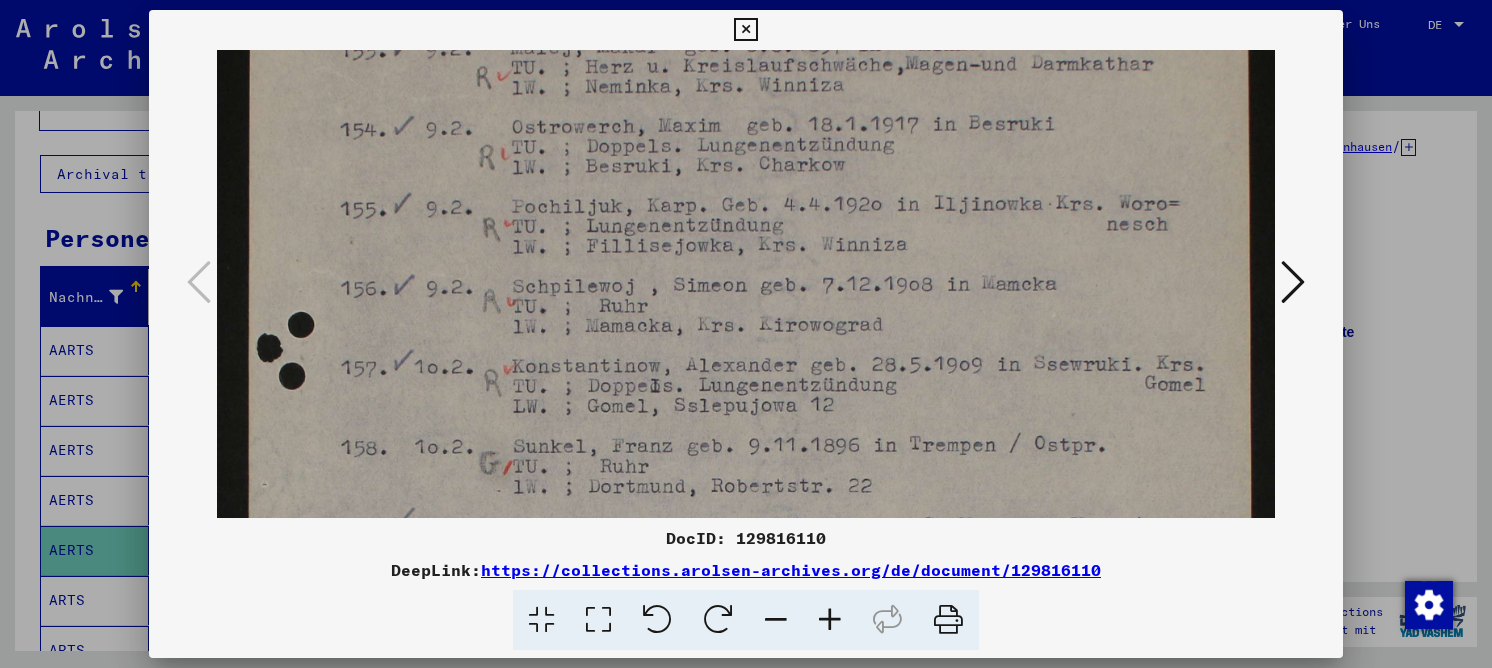 drag, startPoint x: 632, startPoint y: 394, endPoint x: 662, endPoint y: 204, distance: 192.35384 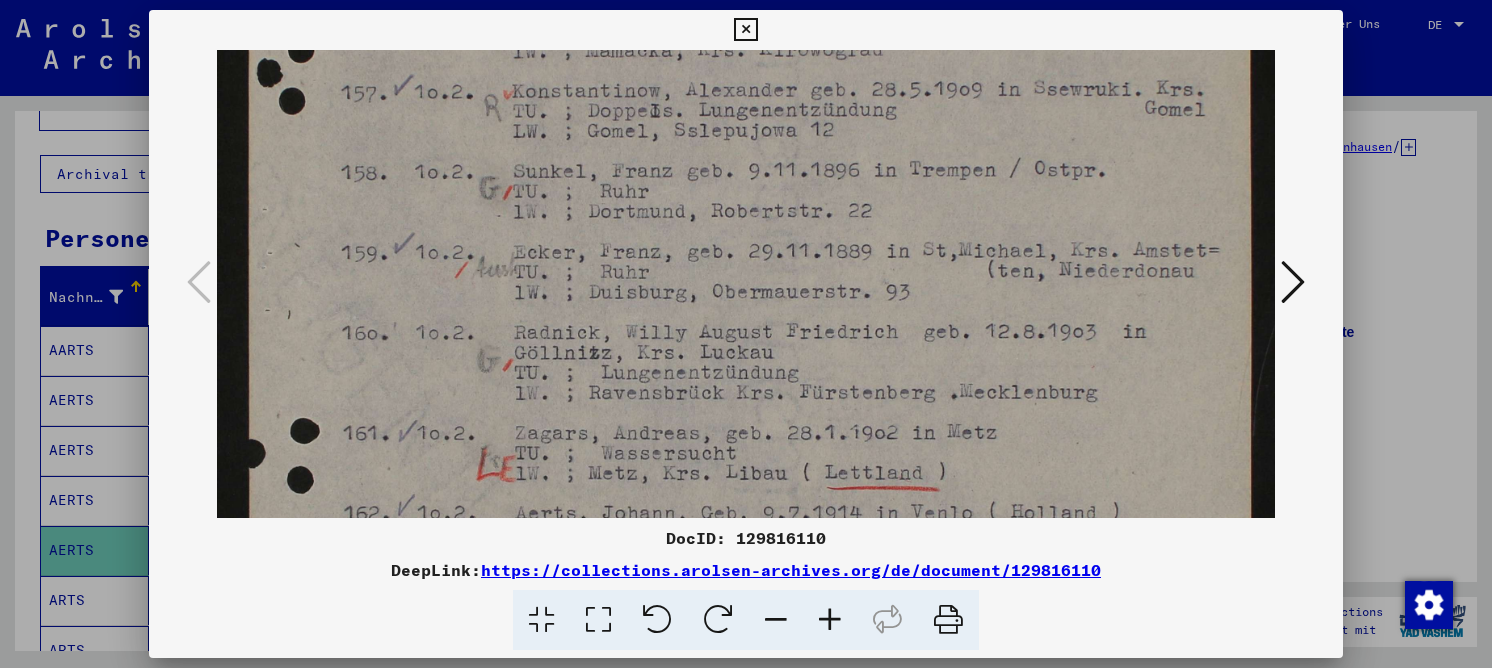 drag, startPoint x: 659, startPoint y: 385, endPoint x: 664, endPoint y: 146, distance: 239.05229 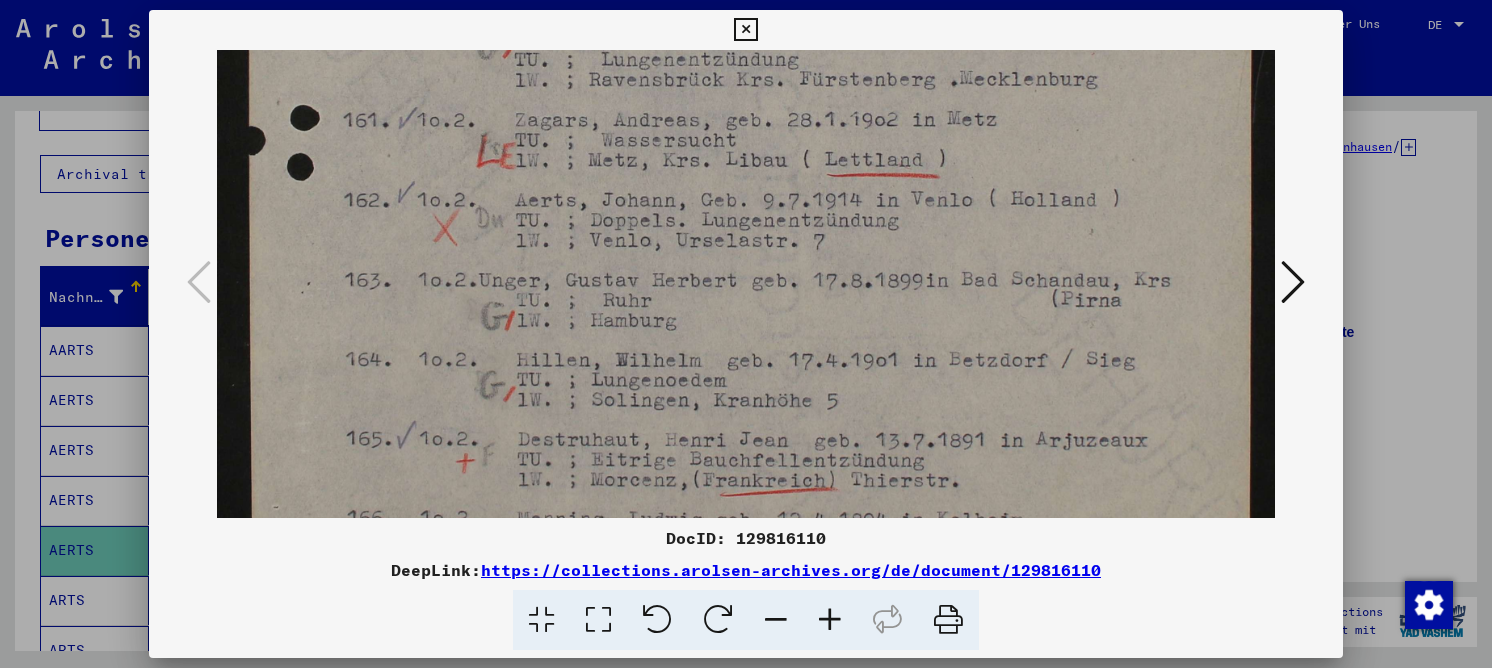 drag, startPoint x: 612, startPoint y: 345, endPoint x: 666, endPoint y: 52, distance: 297.93457 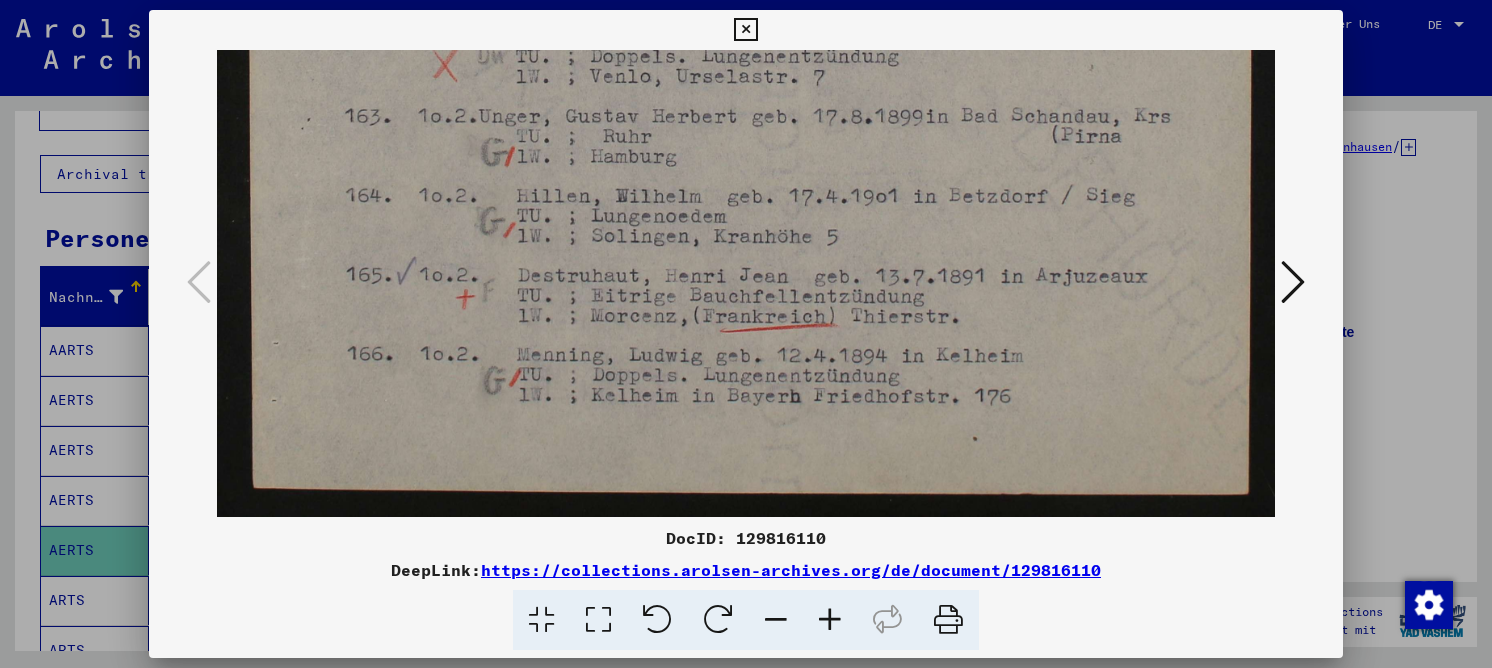 drag, startPoint x: 621, startPoint y: 333, endPoint x: 657, endPoint y: 122, distance: 214.04906 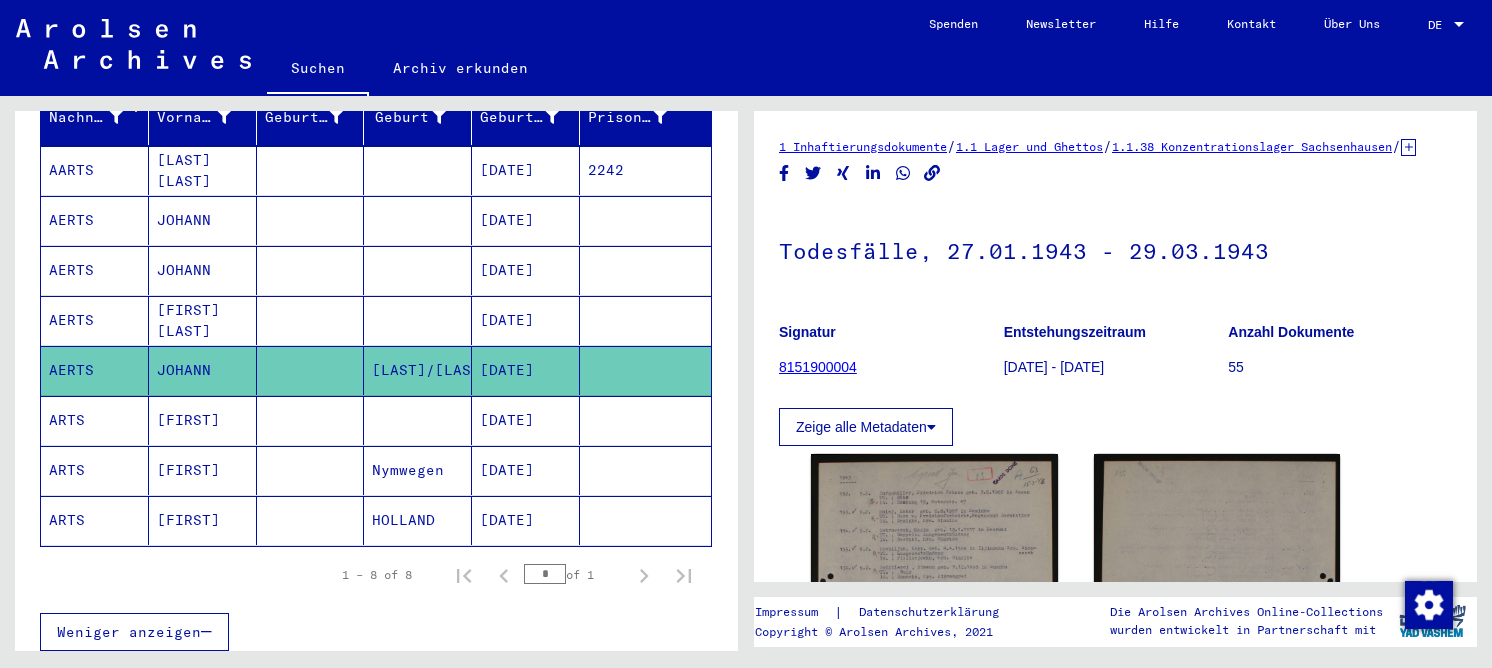 scroll, scrollTop: 0, scrollLeft: 0, axis: both 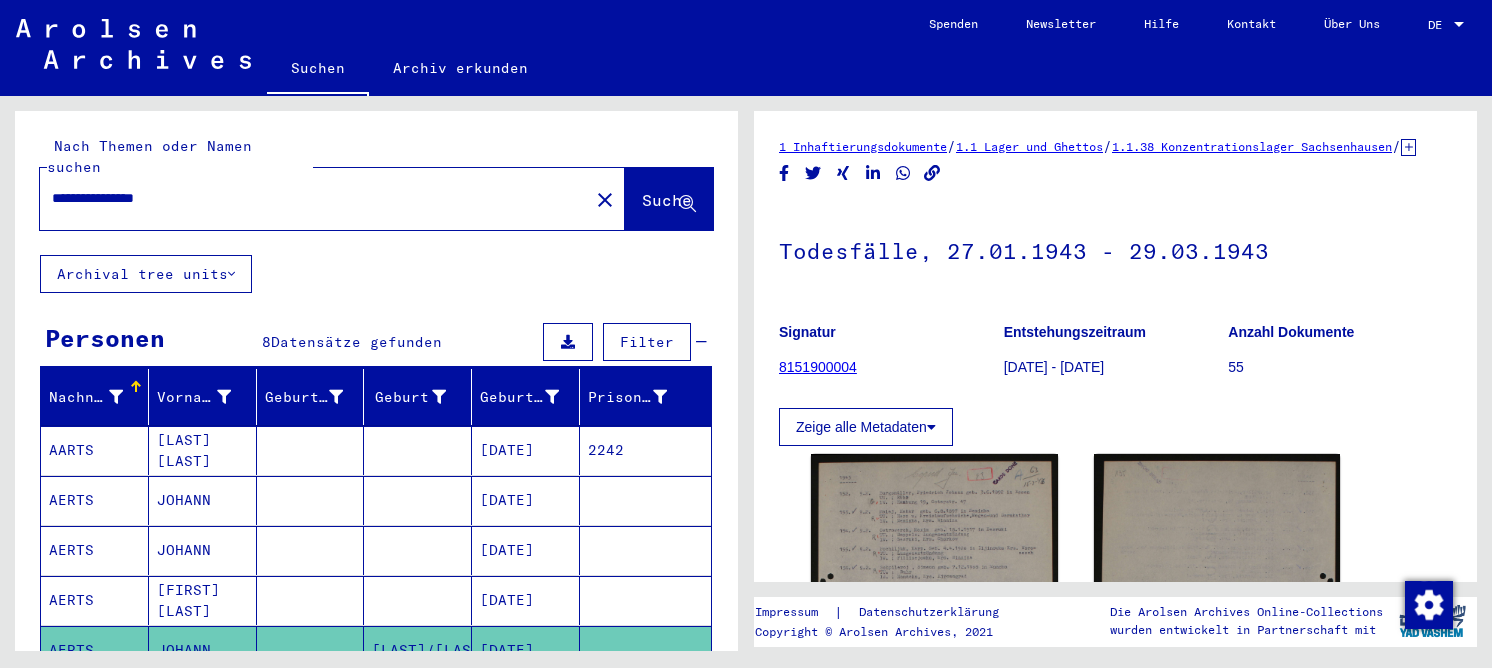 drag, startPoint x: 216, startPoint y: 180, endPoint x: 34, endPoint y: 191, distance: 182.3321 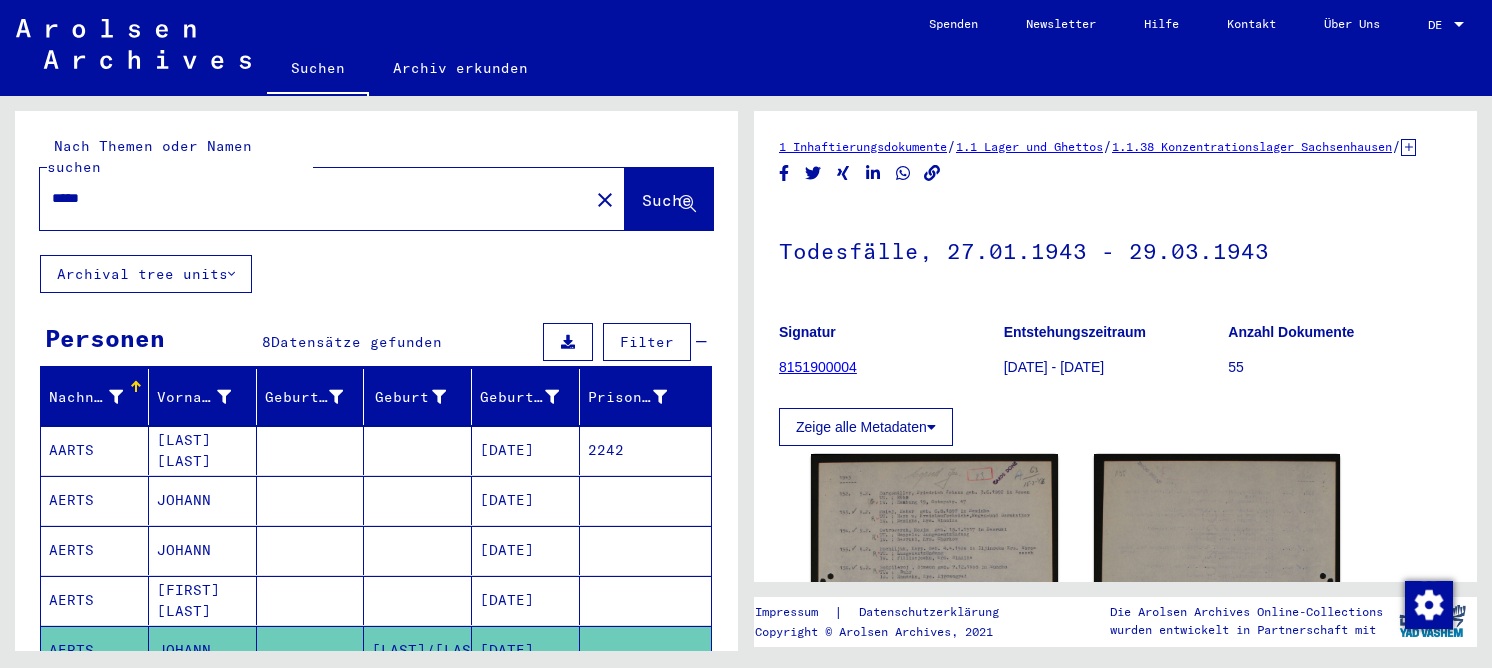 type on "*****" 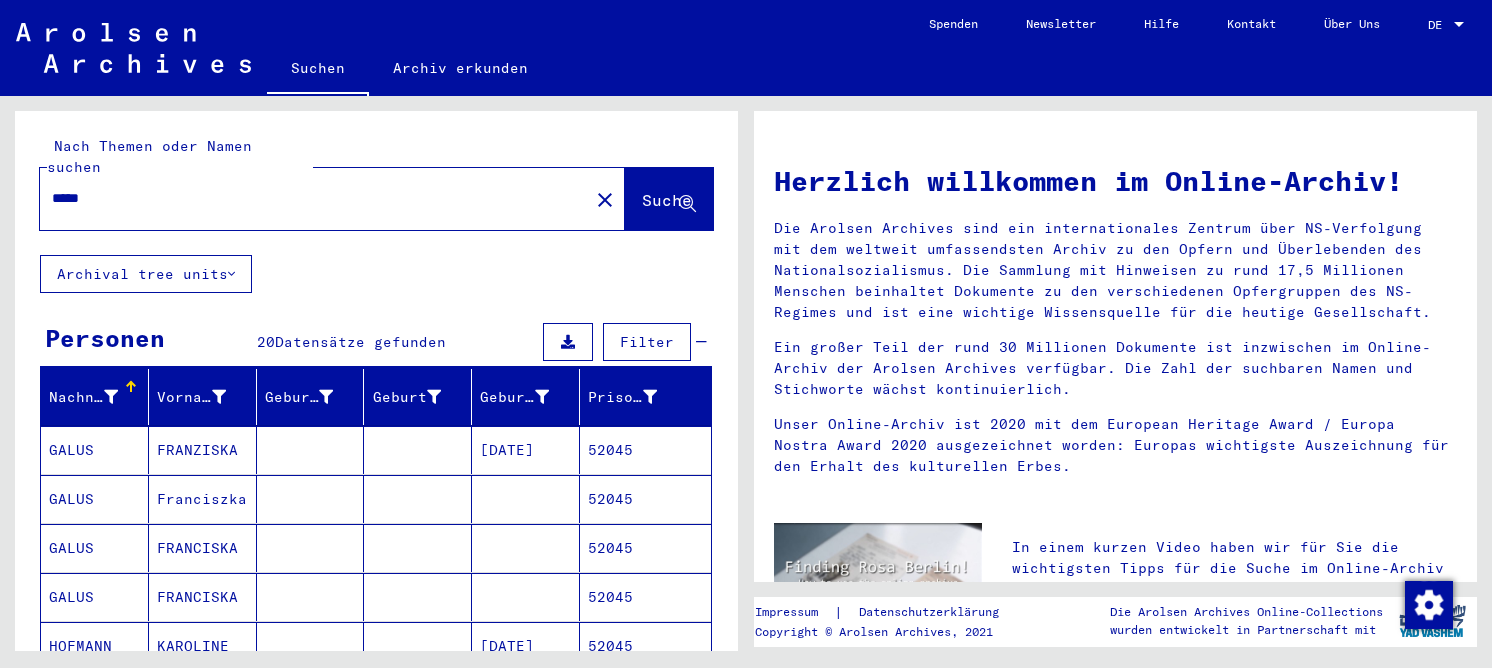click on "FRANCISKA" at bounding box center (203, 597) 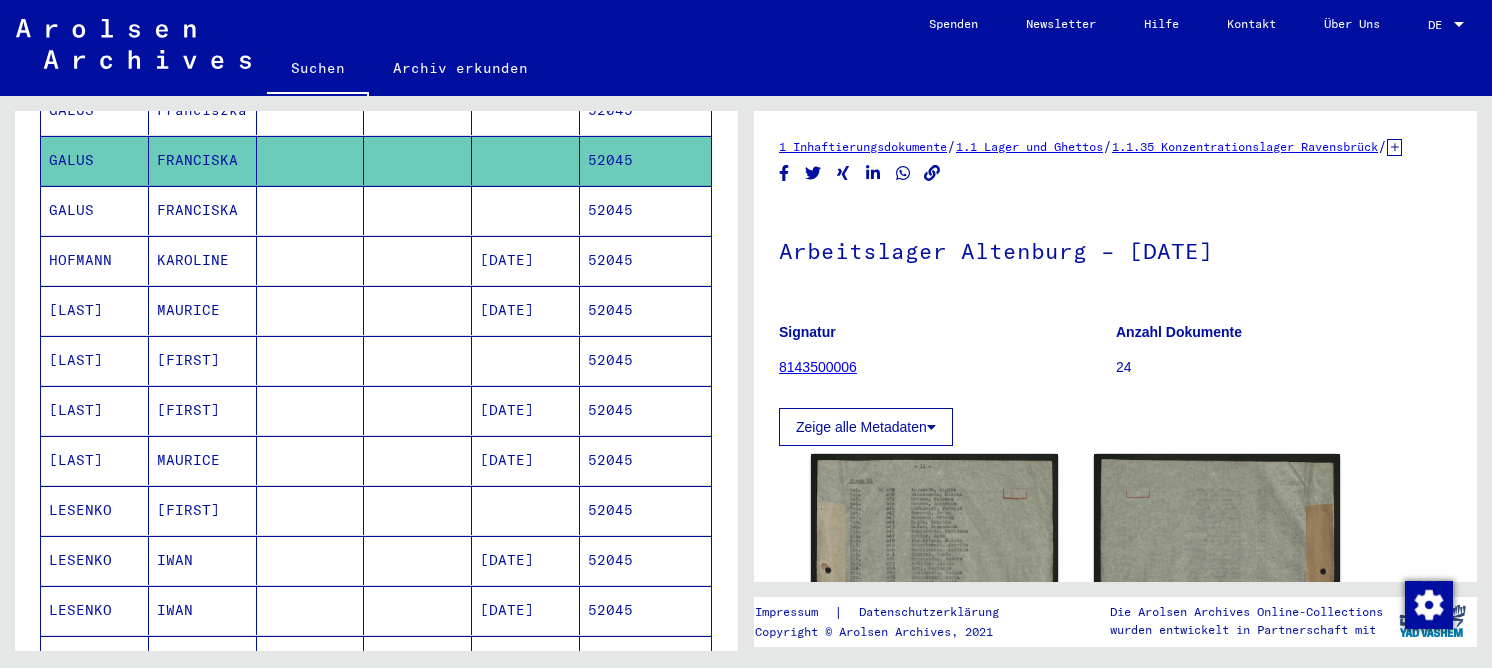 scroll, scrollTop: 400, scrollLeft: 0, axis: vertical 